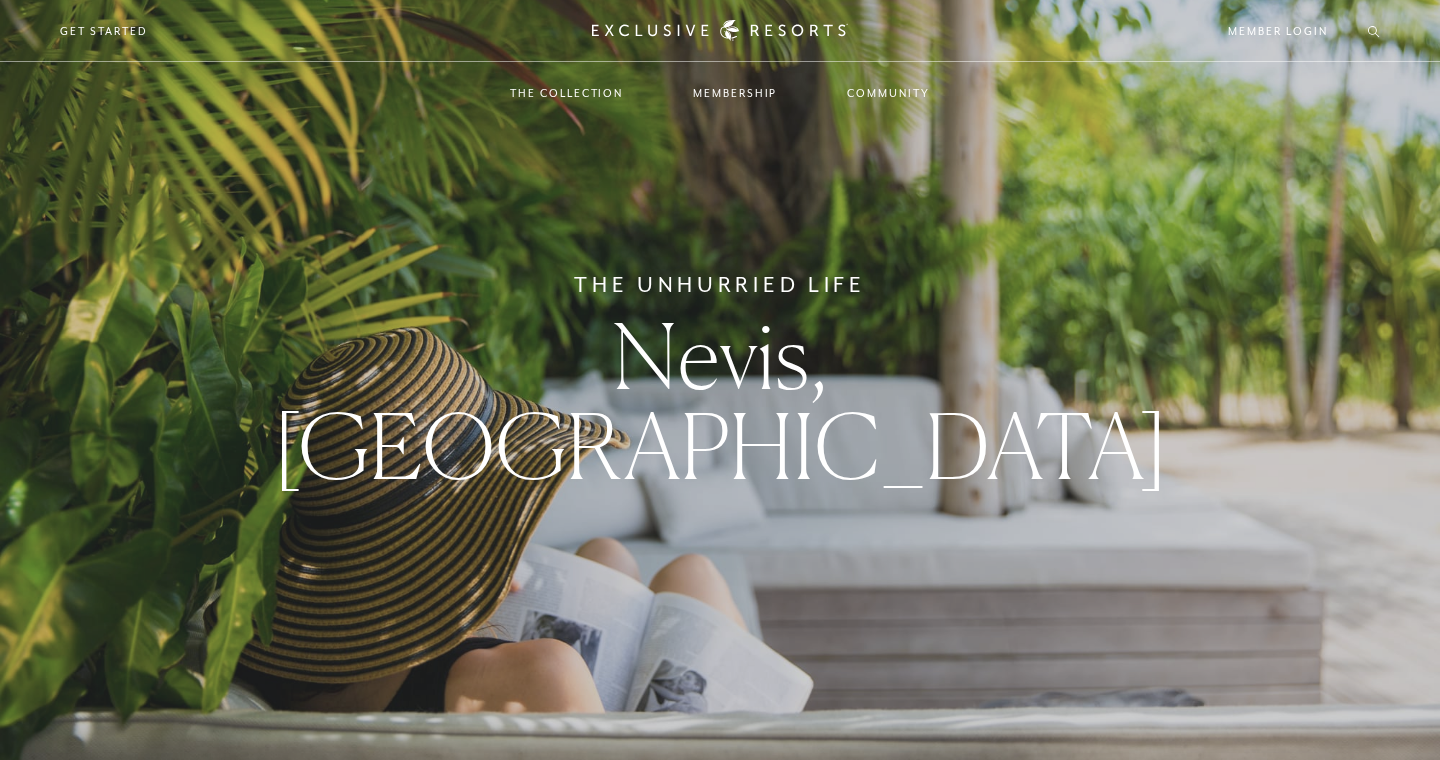 scroll, scrollTop: 0, scrollLeft: 0, axis: both 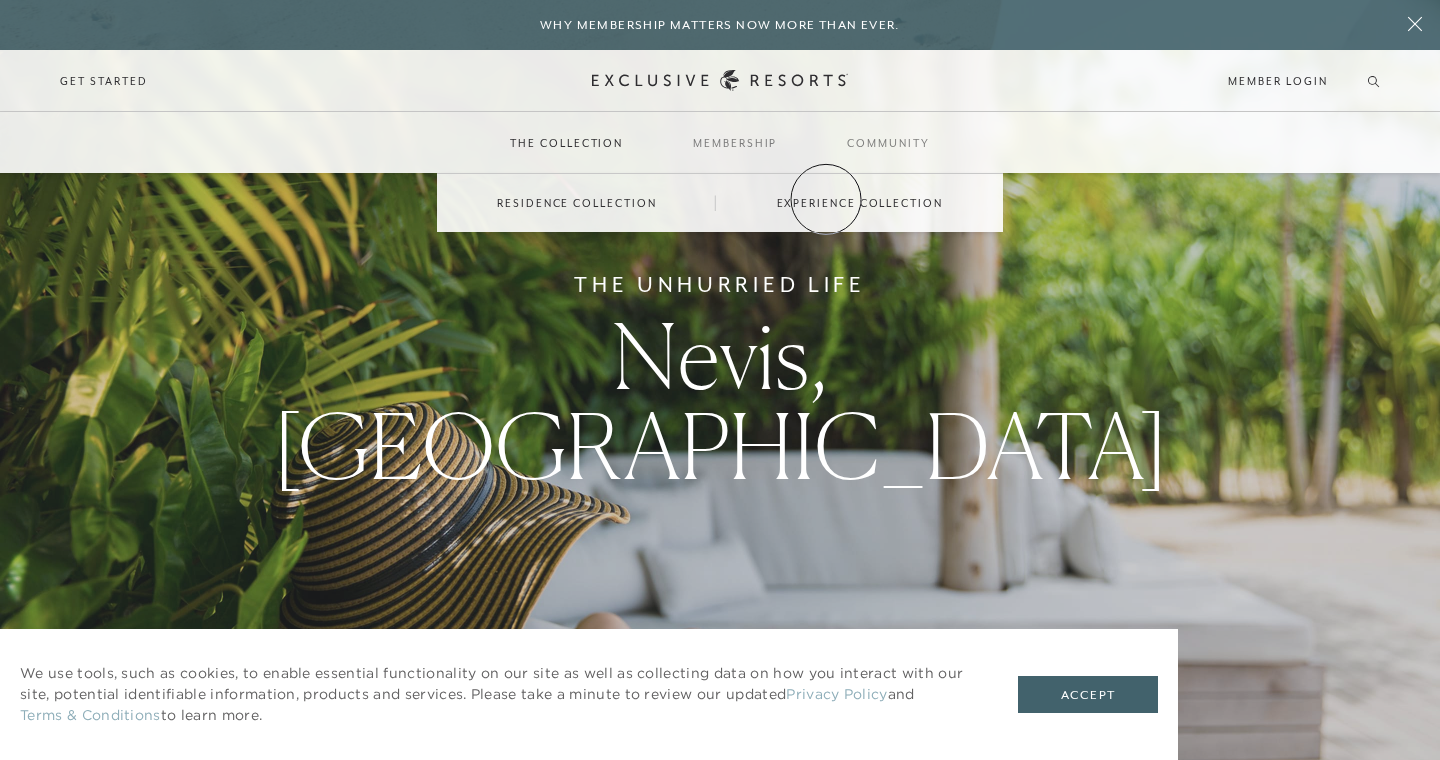 click on "Experience Collection" at bounding box center [860, 203] 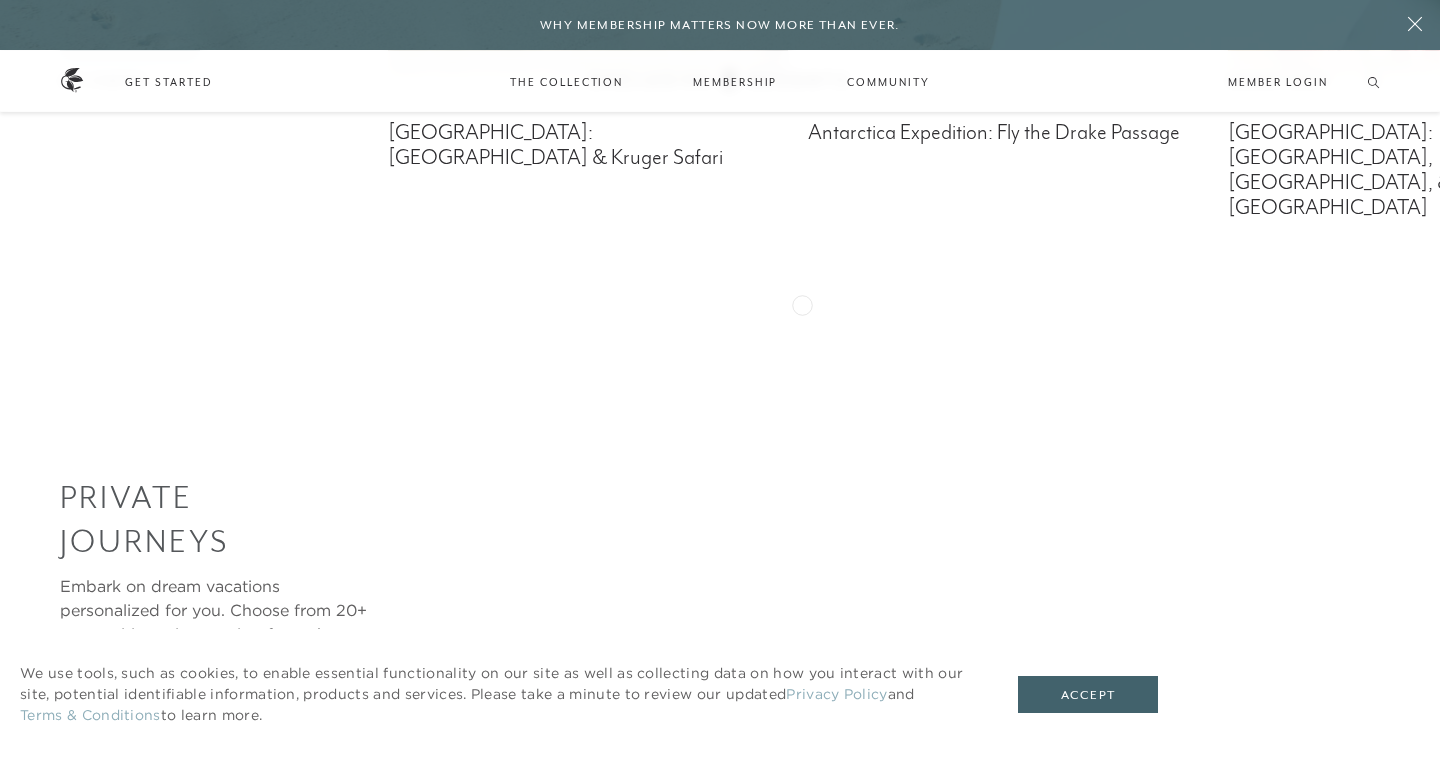 scroll, scrollTop: 1597, scrollLeft: 0, axis: vertical 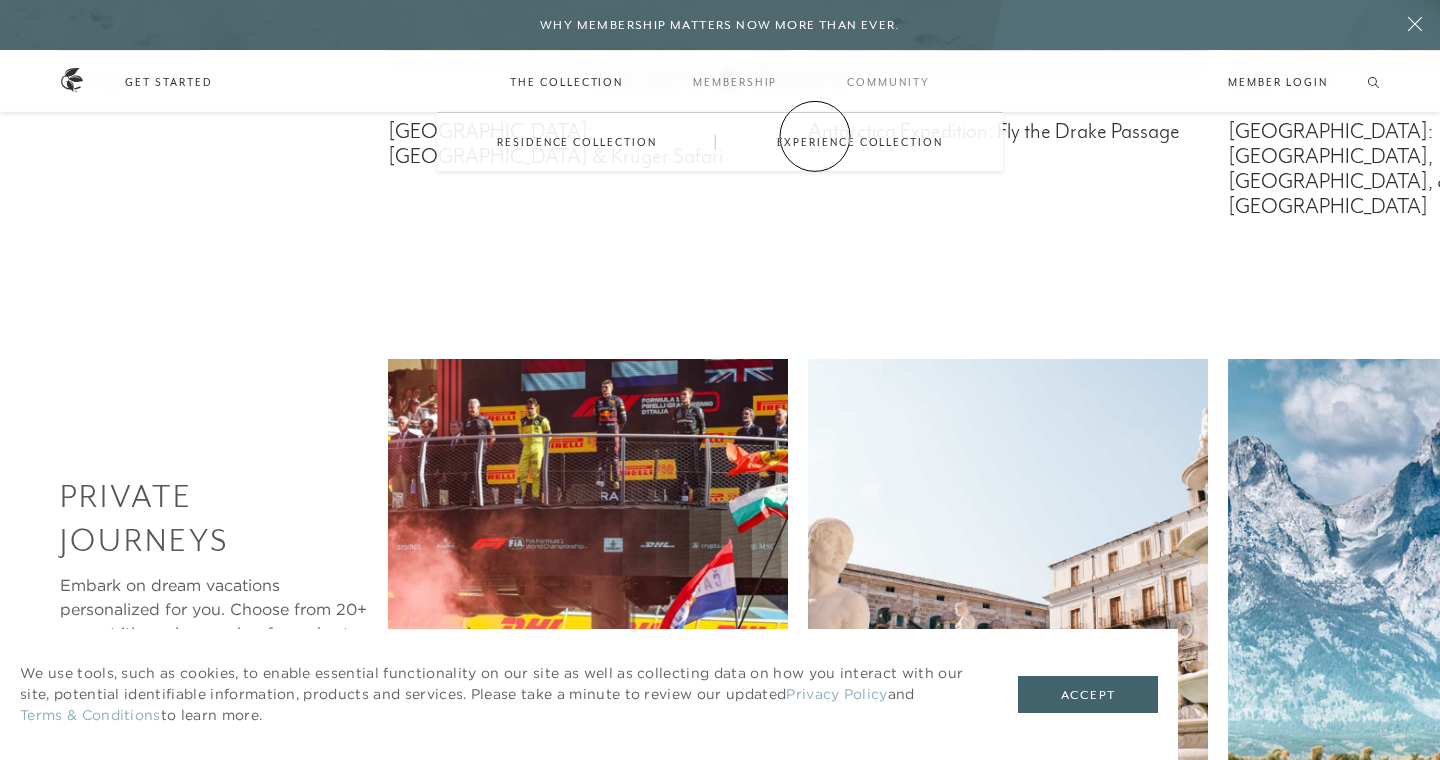 click on "Experience Collection" at bounding box center [860, 142] 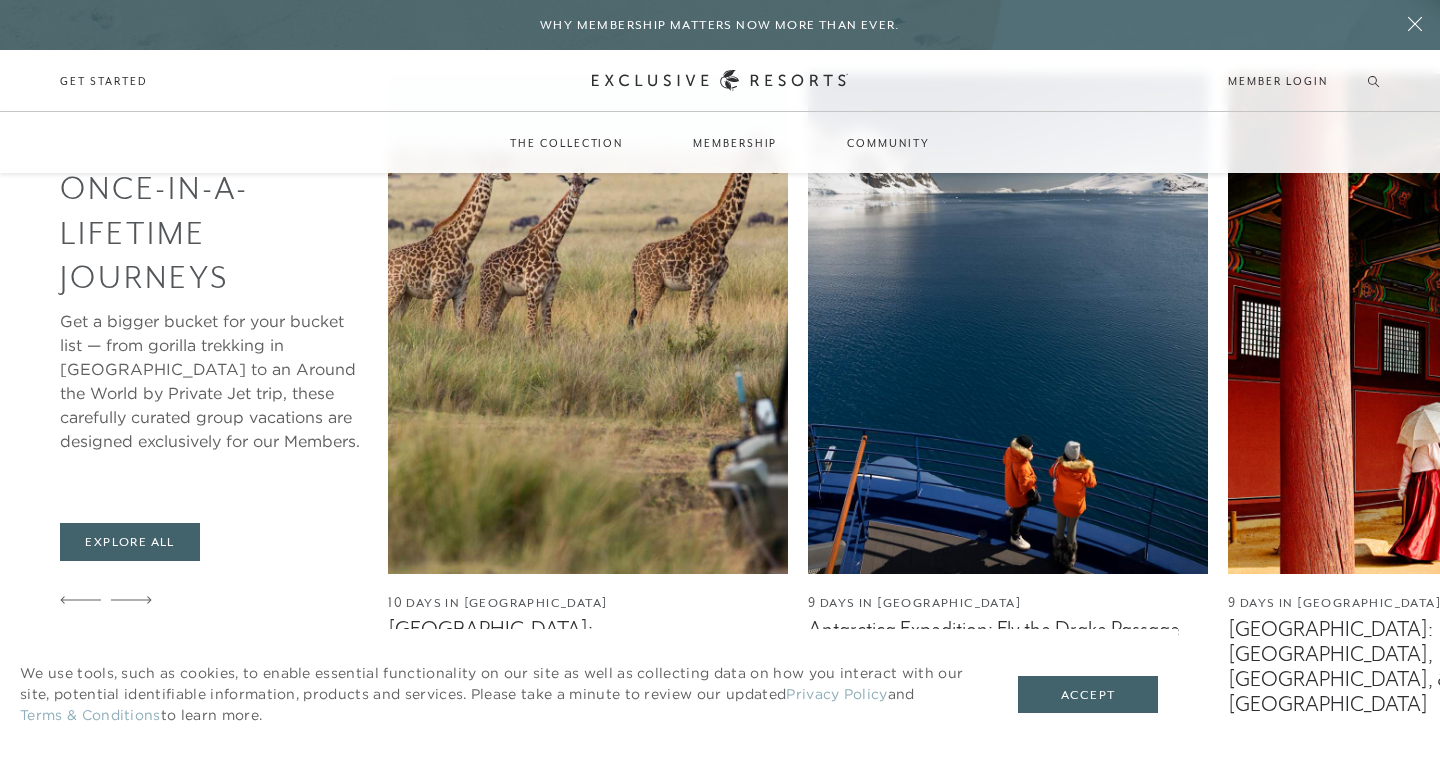 scroll, scrollTop: 788, scrollLeft: 0, axis: vertical 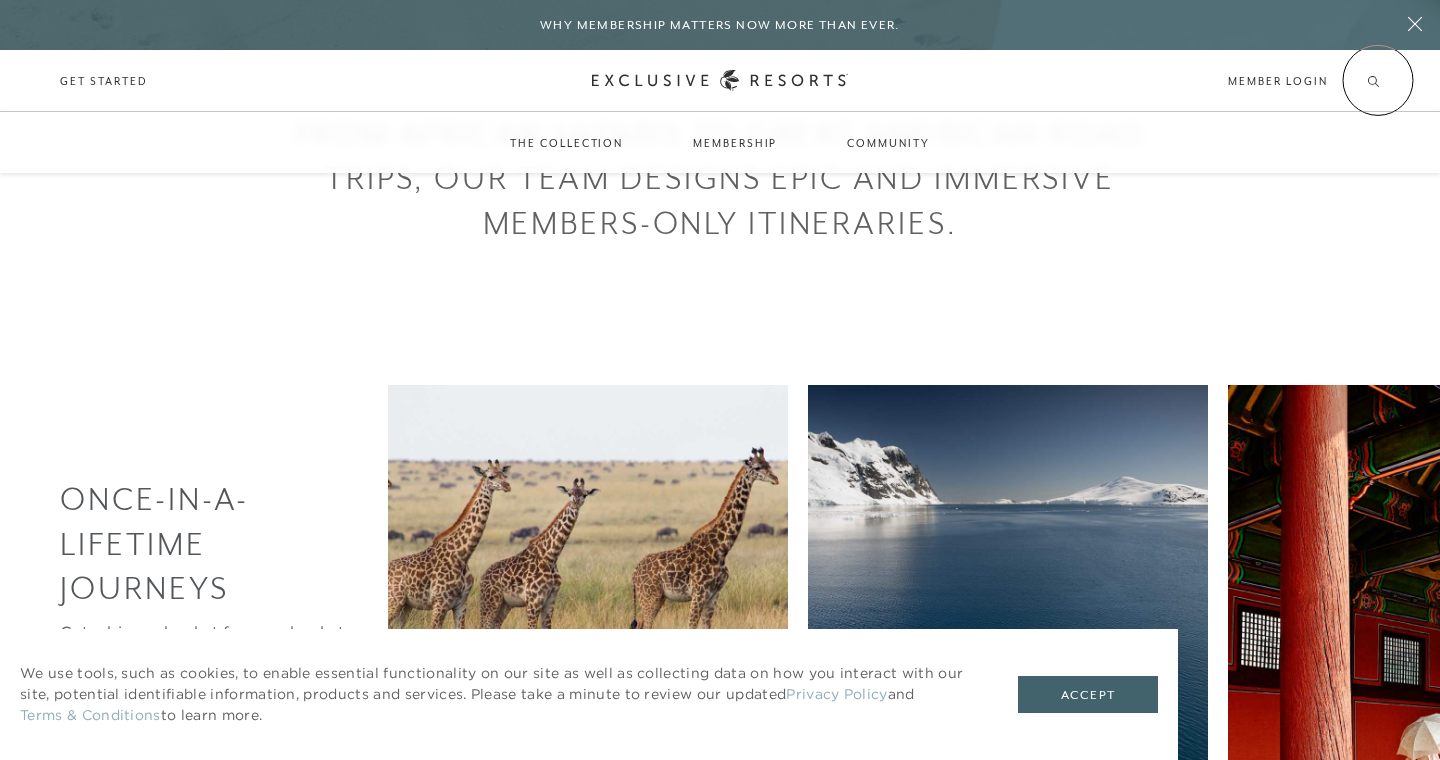 click 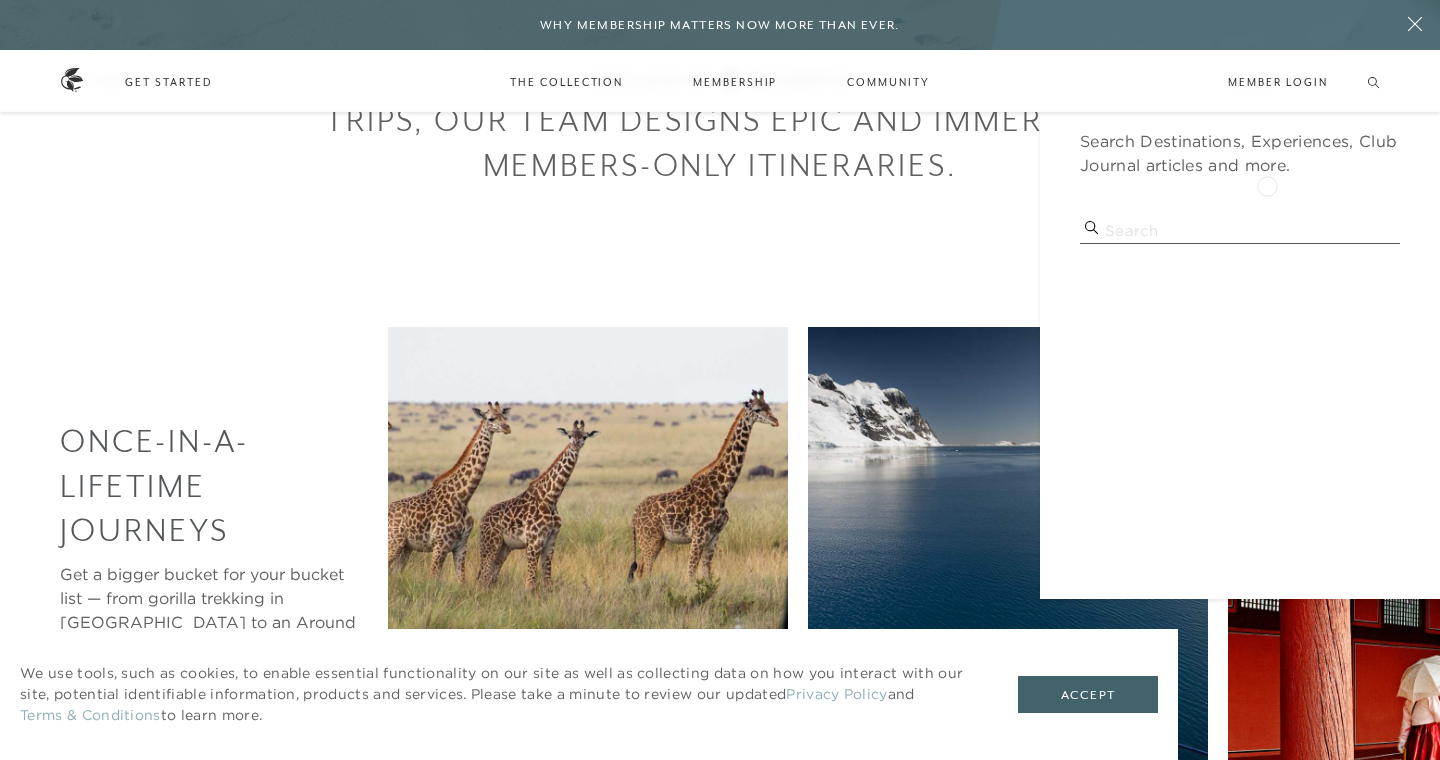 scroll, scrollTop: 845, scrollLeft: 0, axis: vertical 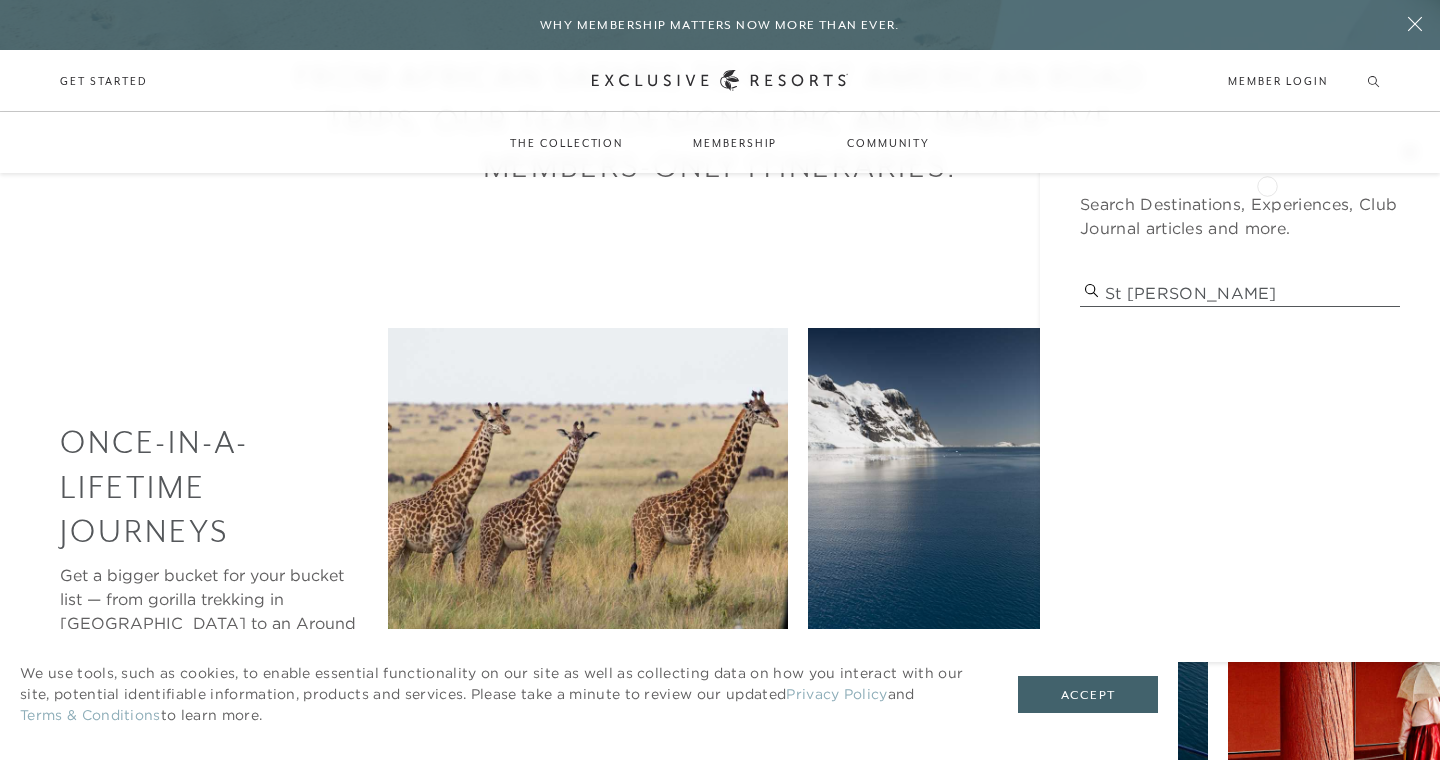 type on "st [PERSON_NAME]" 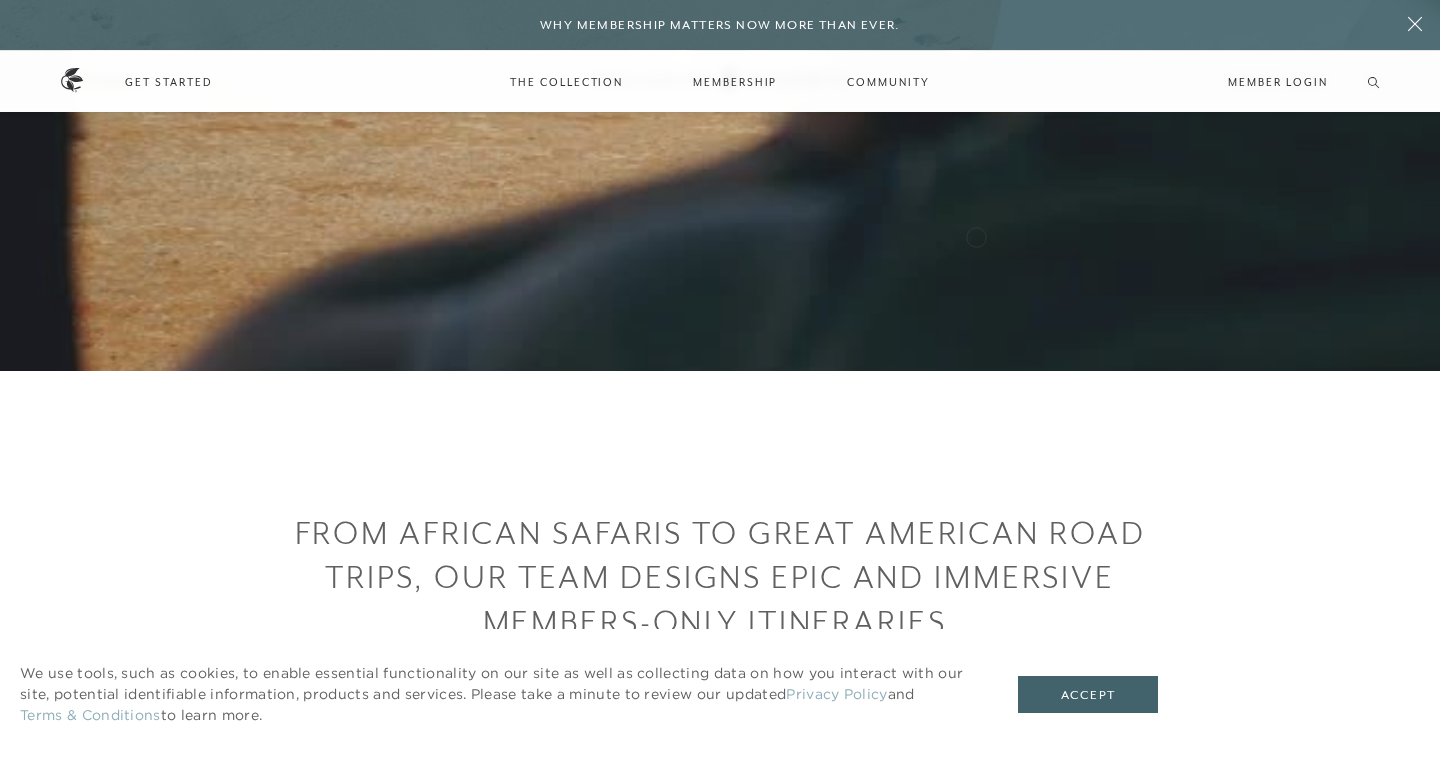 scroll, scrollTop: 0, scrollLeft: 0, axis: both 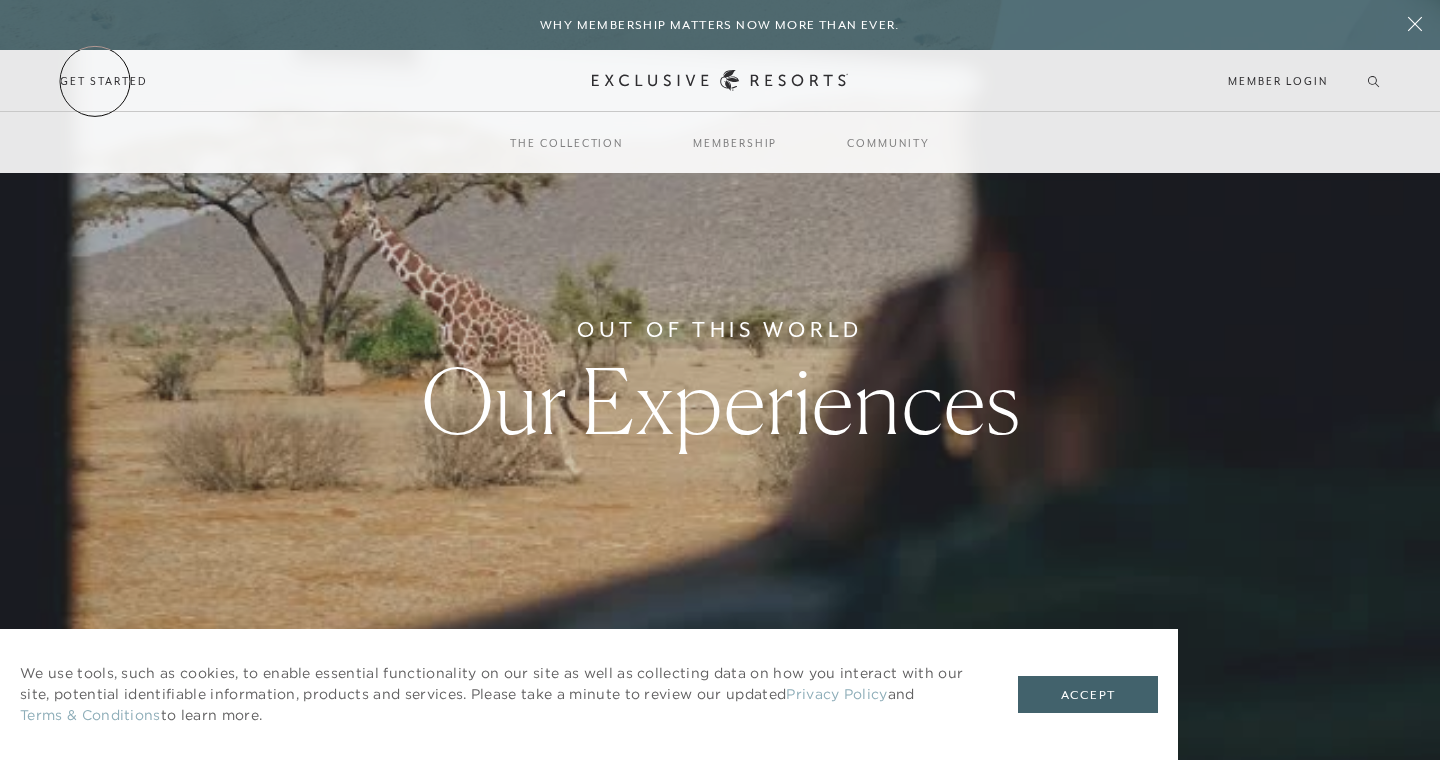 click on "Get Started" at bounding box center (103, 81) 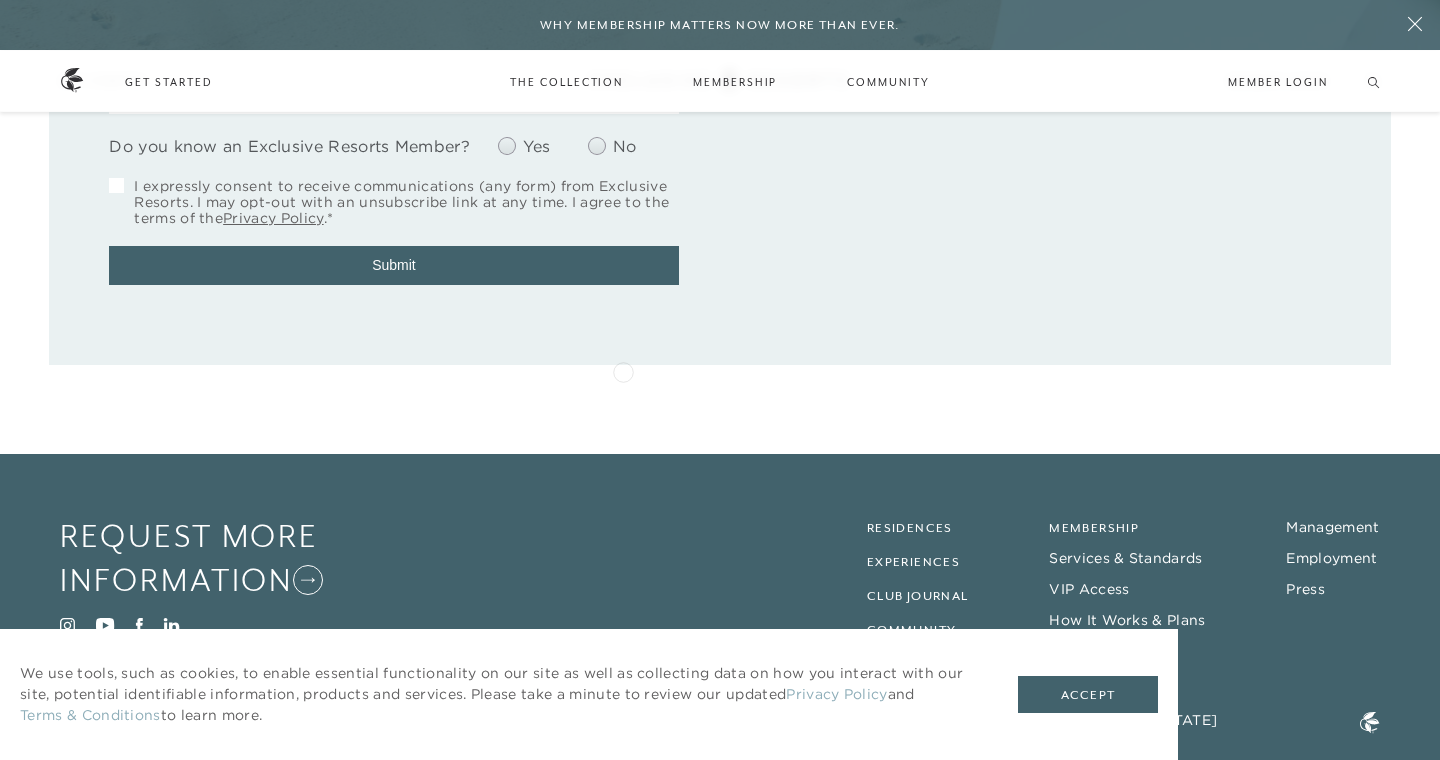 scroll, scrollTop: 546, scrollLeft: 0, axis: vertical 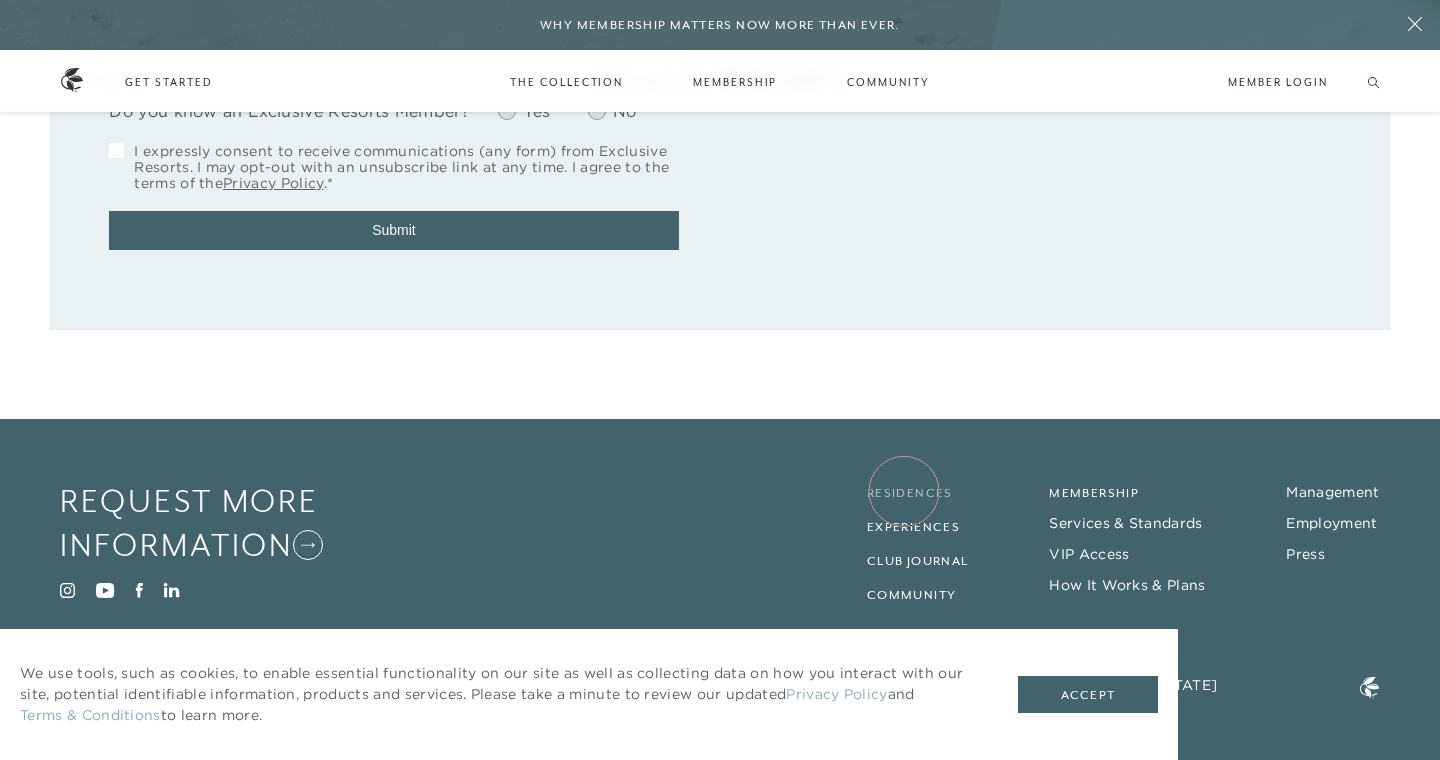 click on "Residences" at bounding box center [910, 493] 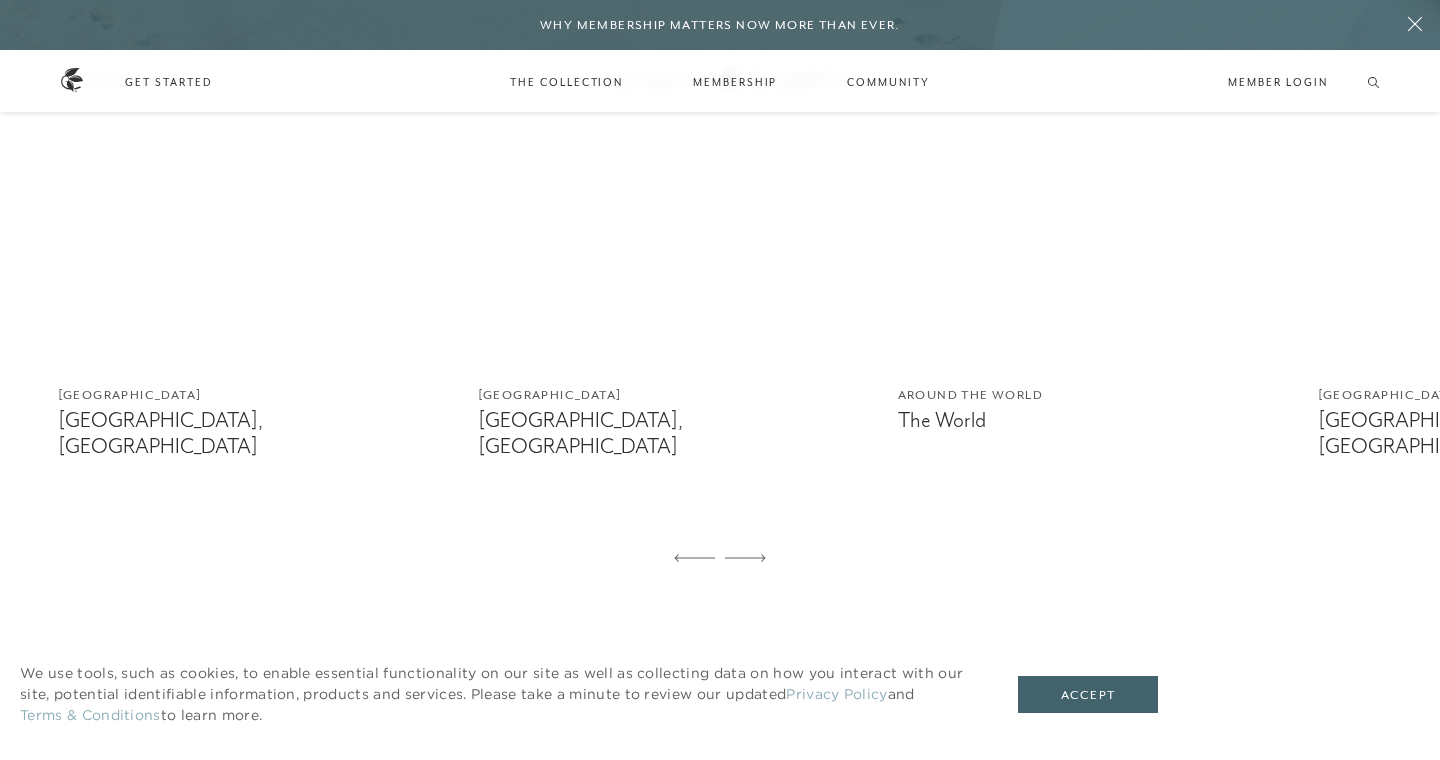 scroll, scrollTop: 1372, scrollLeft: 0, axis: vertical 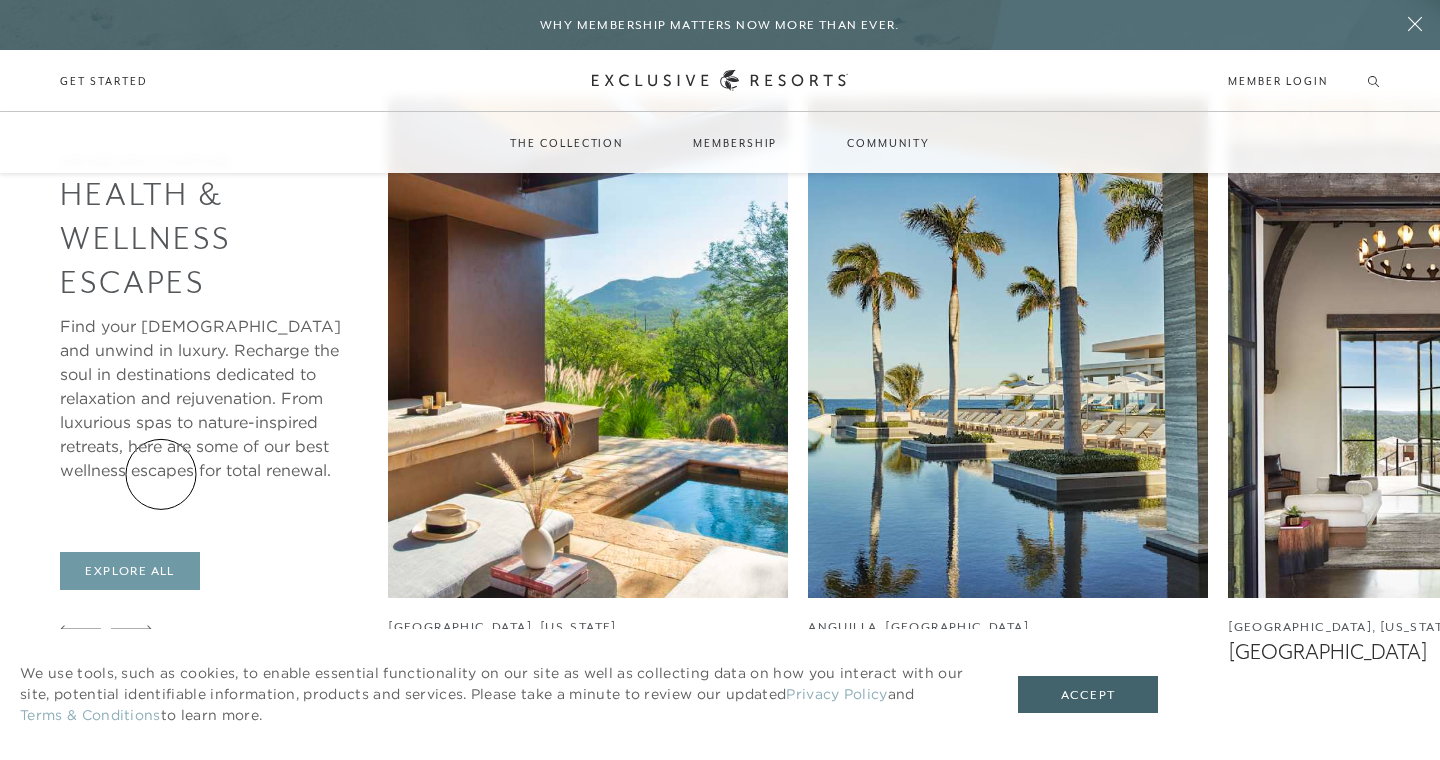 click on "Explore All" at bounding box center [129, 571] 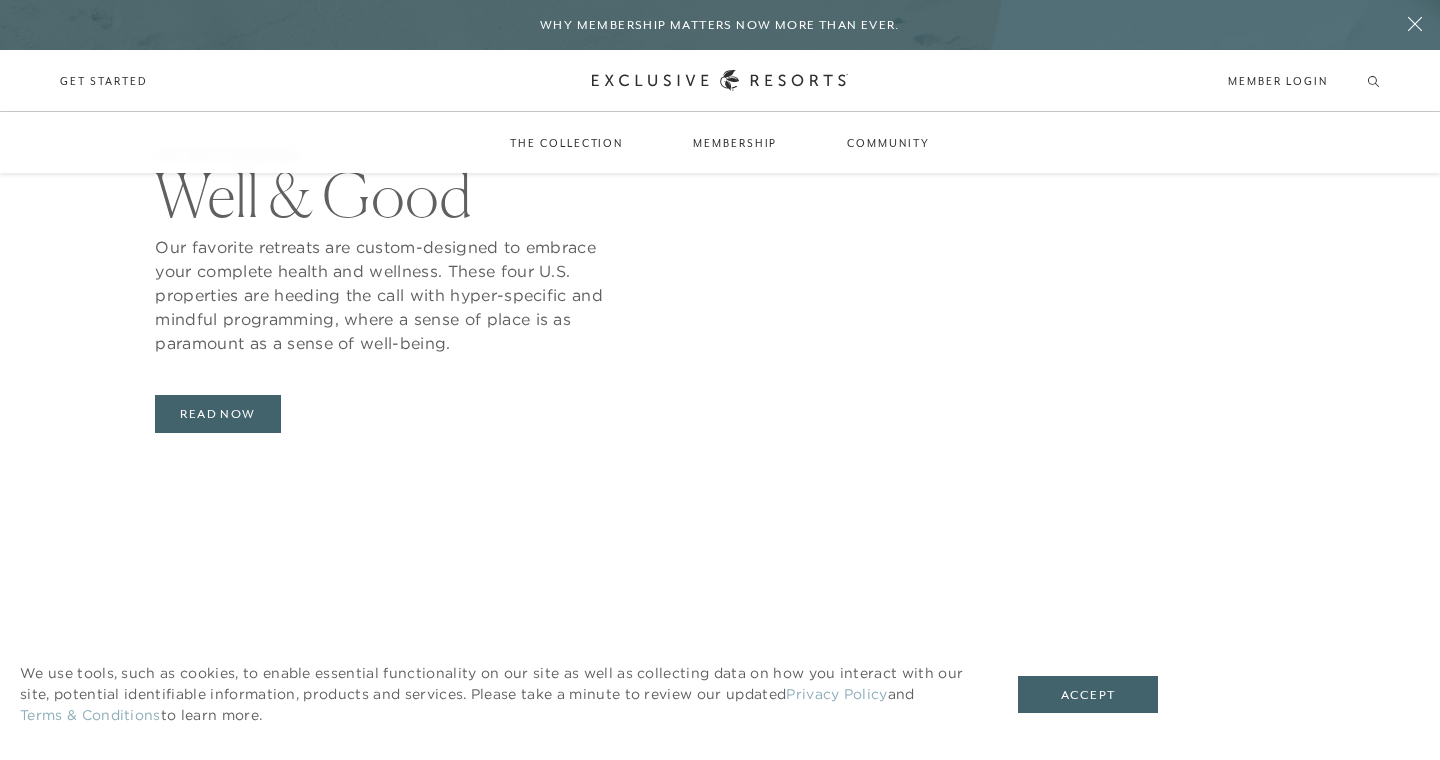 scroll, scrollTop: 5850, scrollLeft: 0, axis: vertical 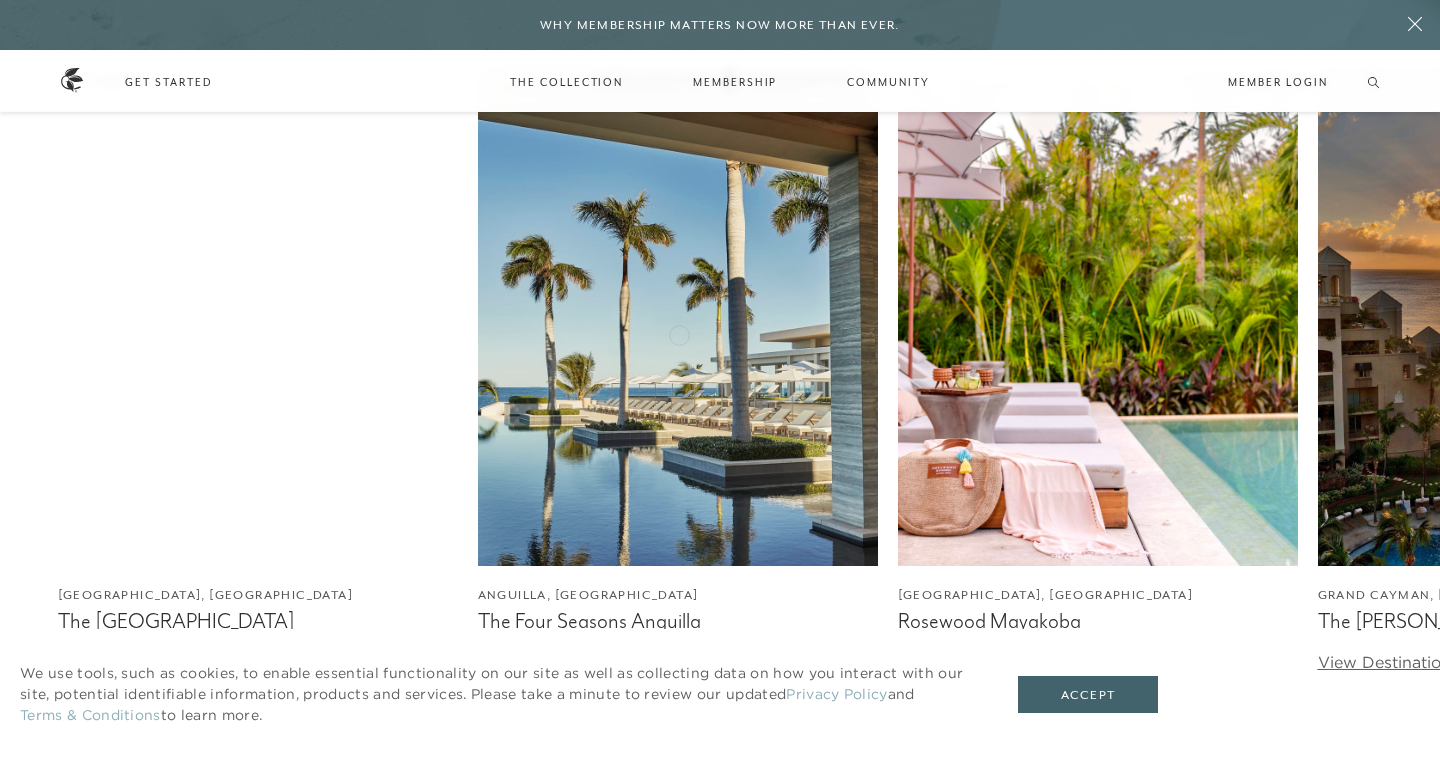 click at bounding box center [678, 316] 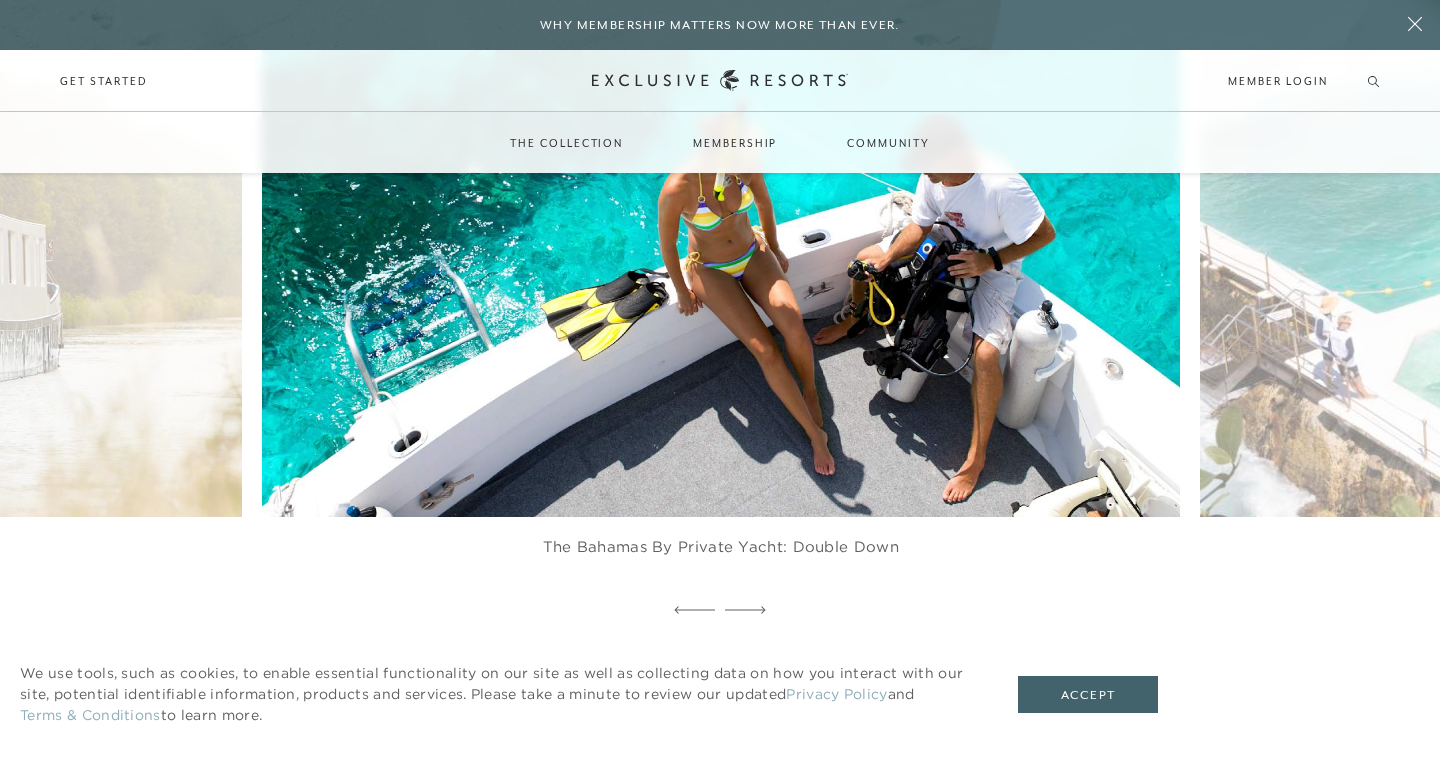 scroll, scrollTop: 0, scrollLeft: 0, axis: both 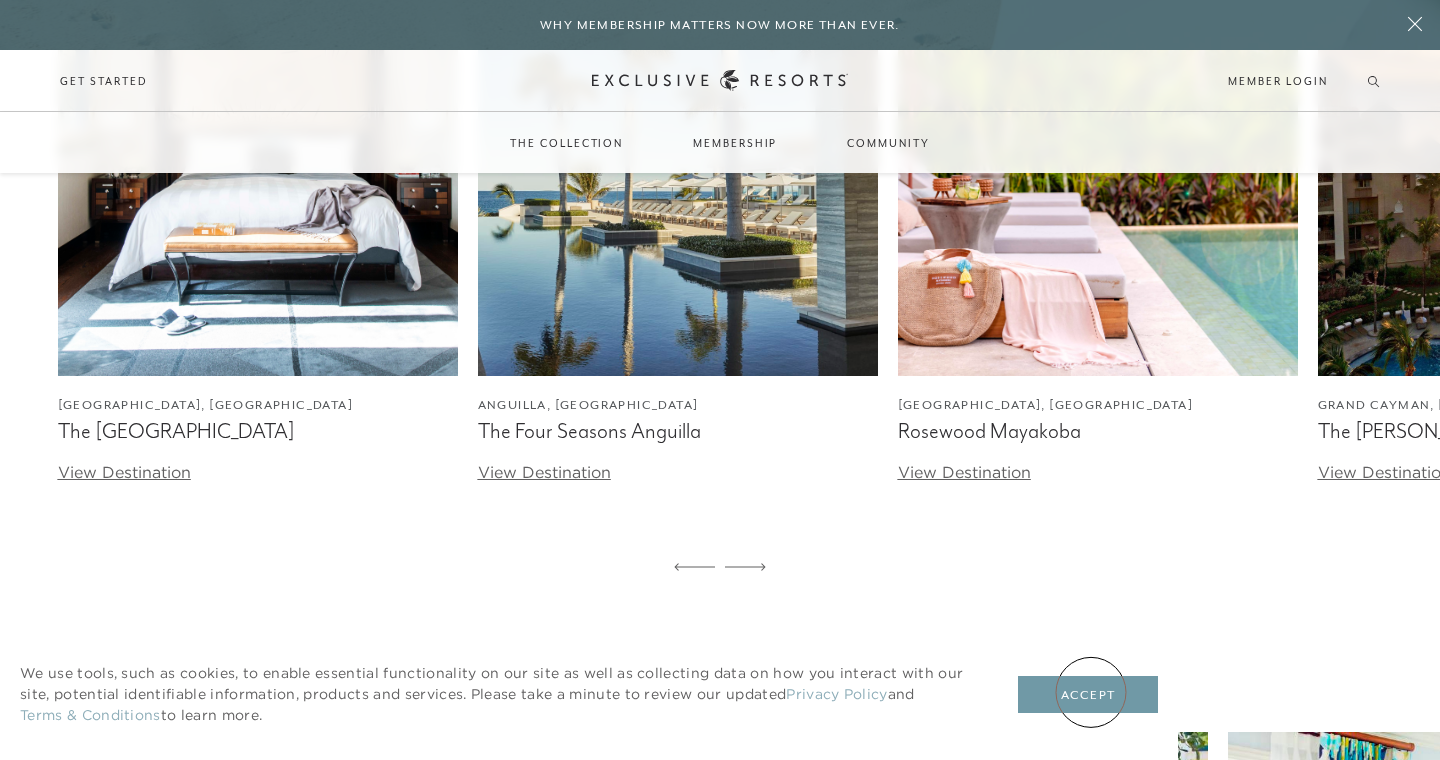 click on "Accept" at bounding box center [1088, 695] 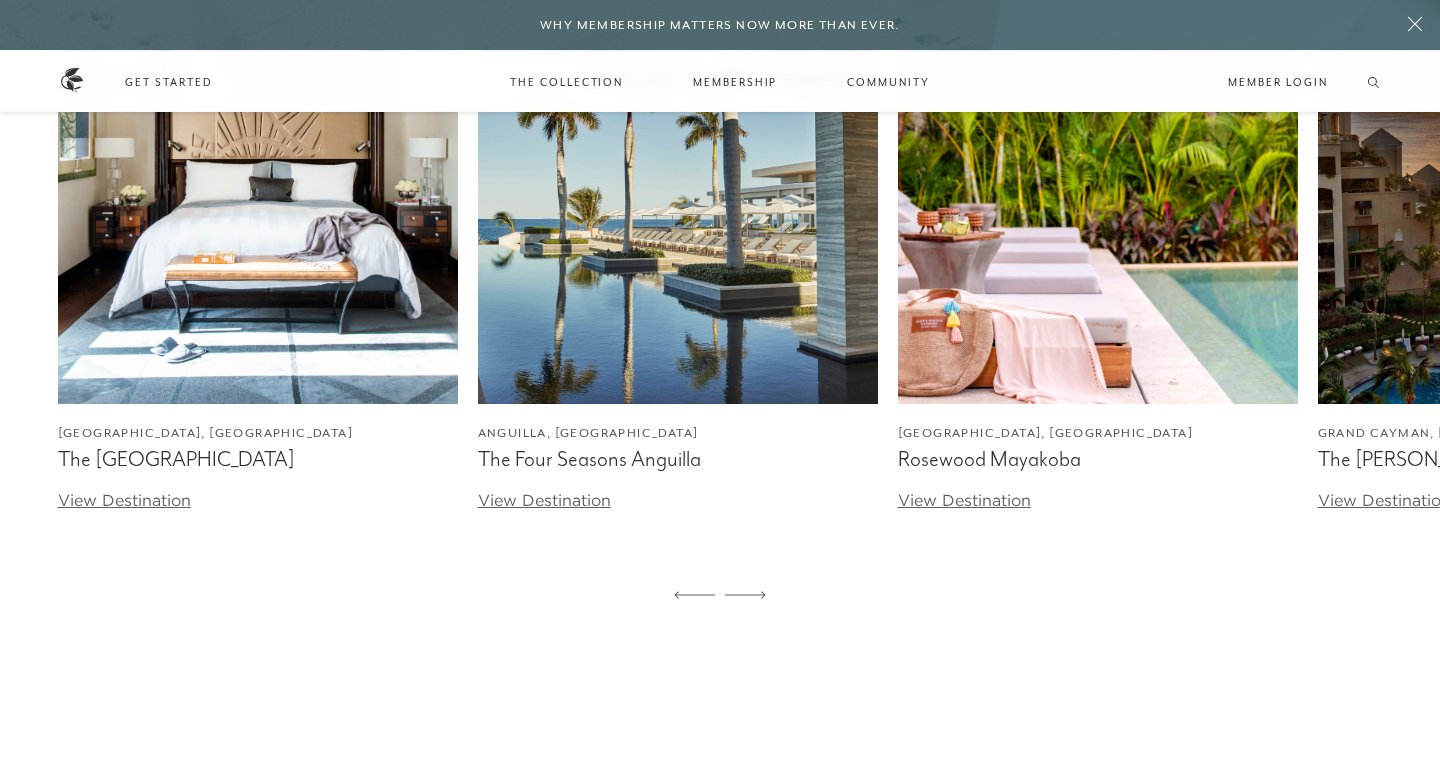 scroll, scrollTop: 4193, scrollLeft: 0, axis: vertical 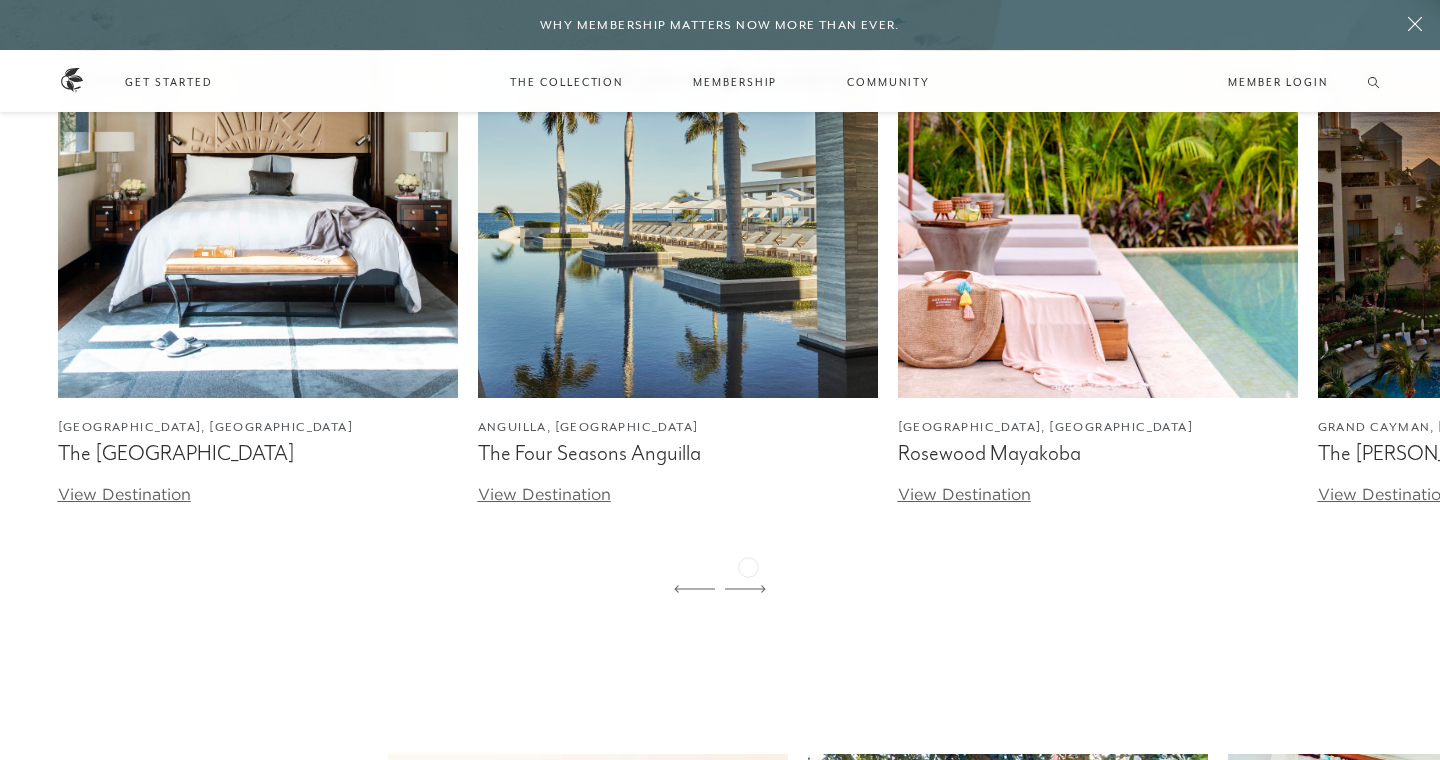 click 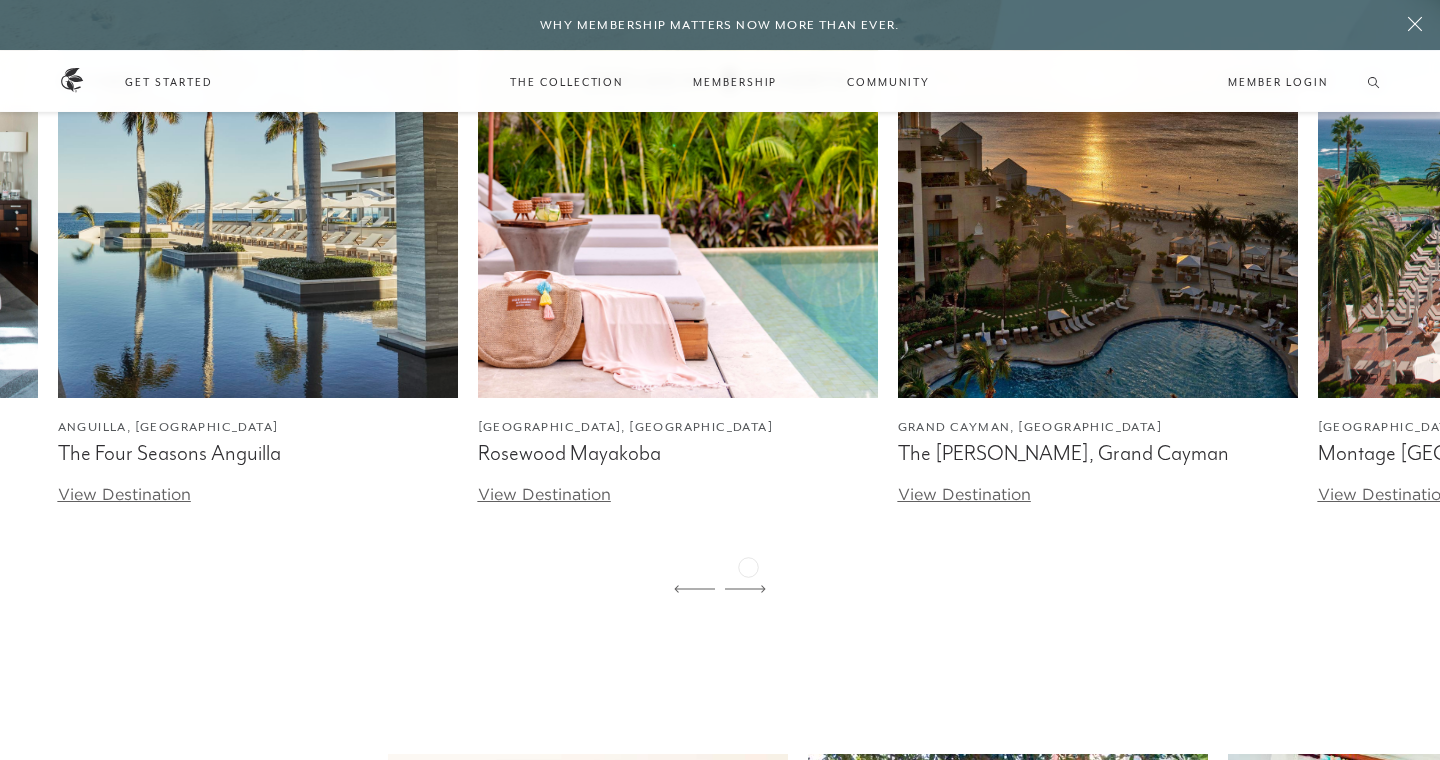 click 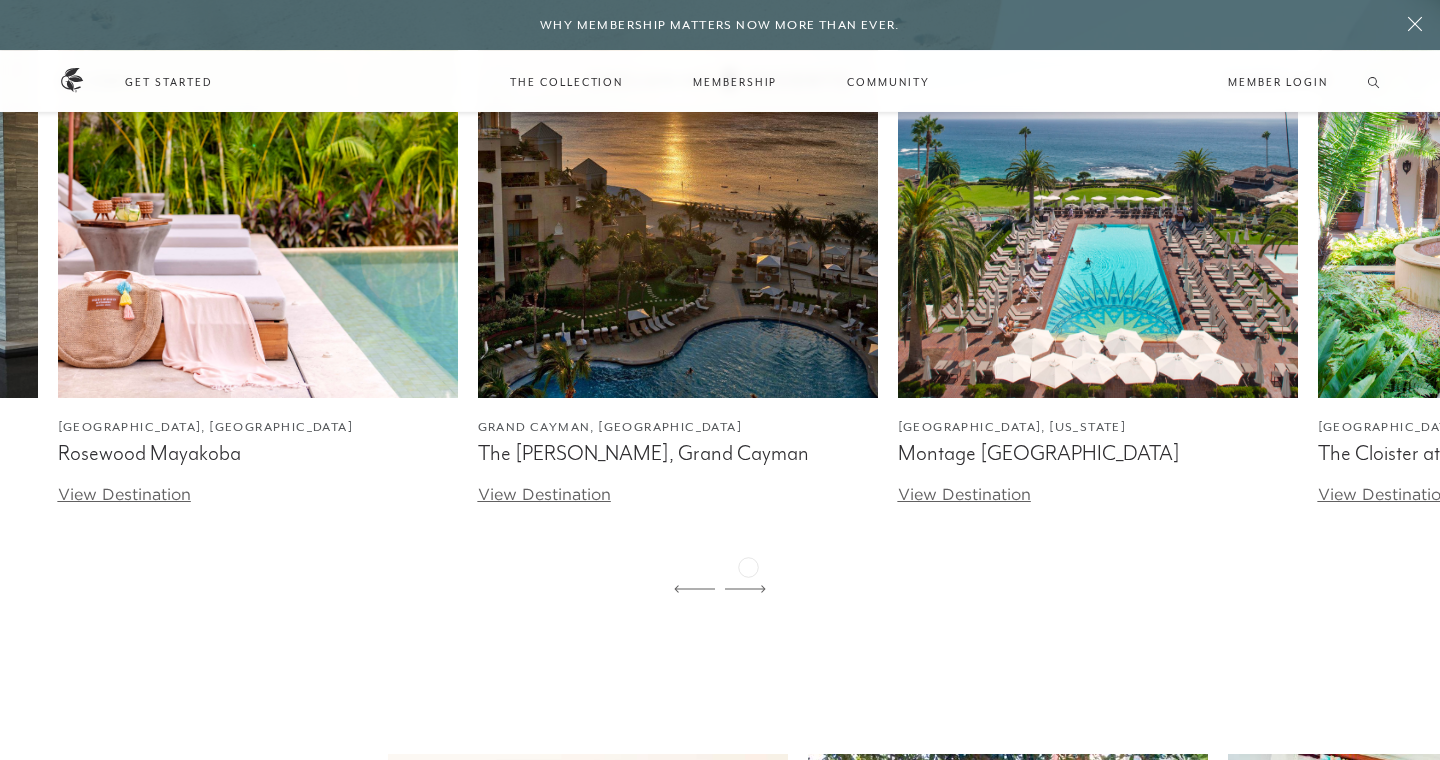 click 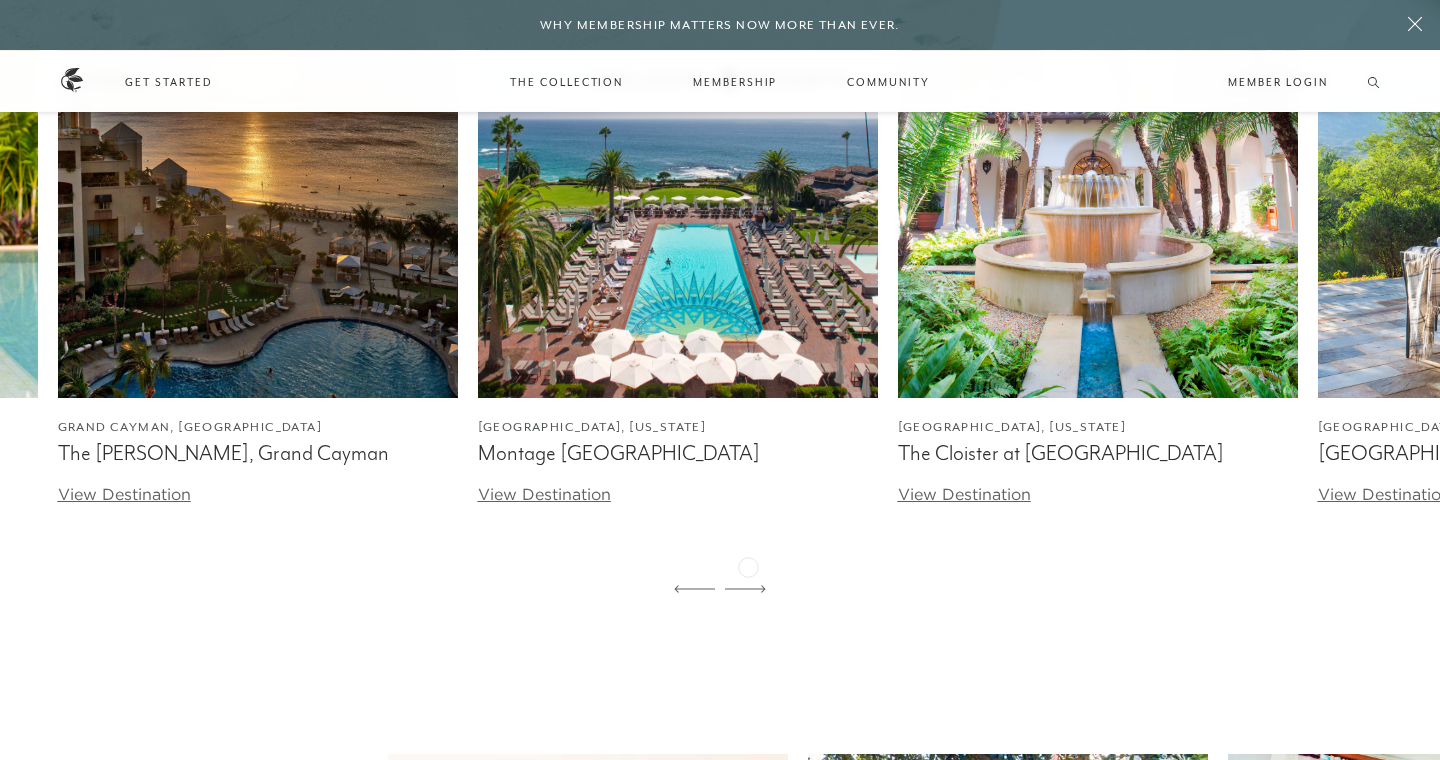 click 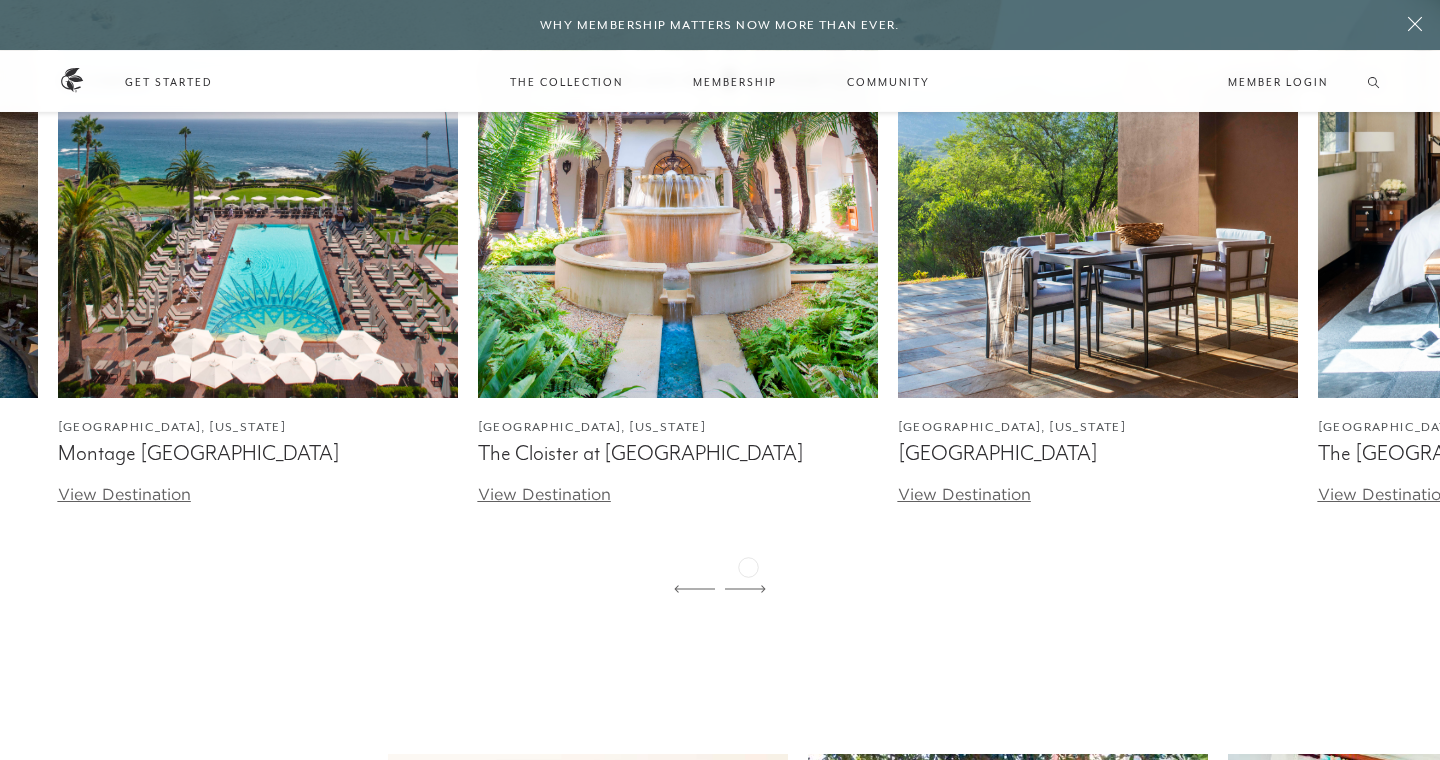 click 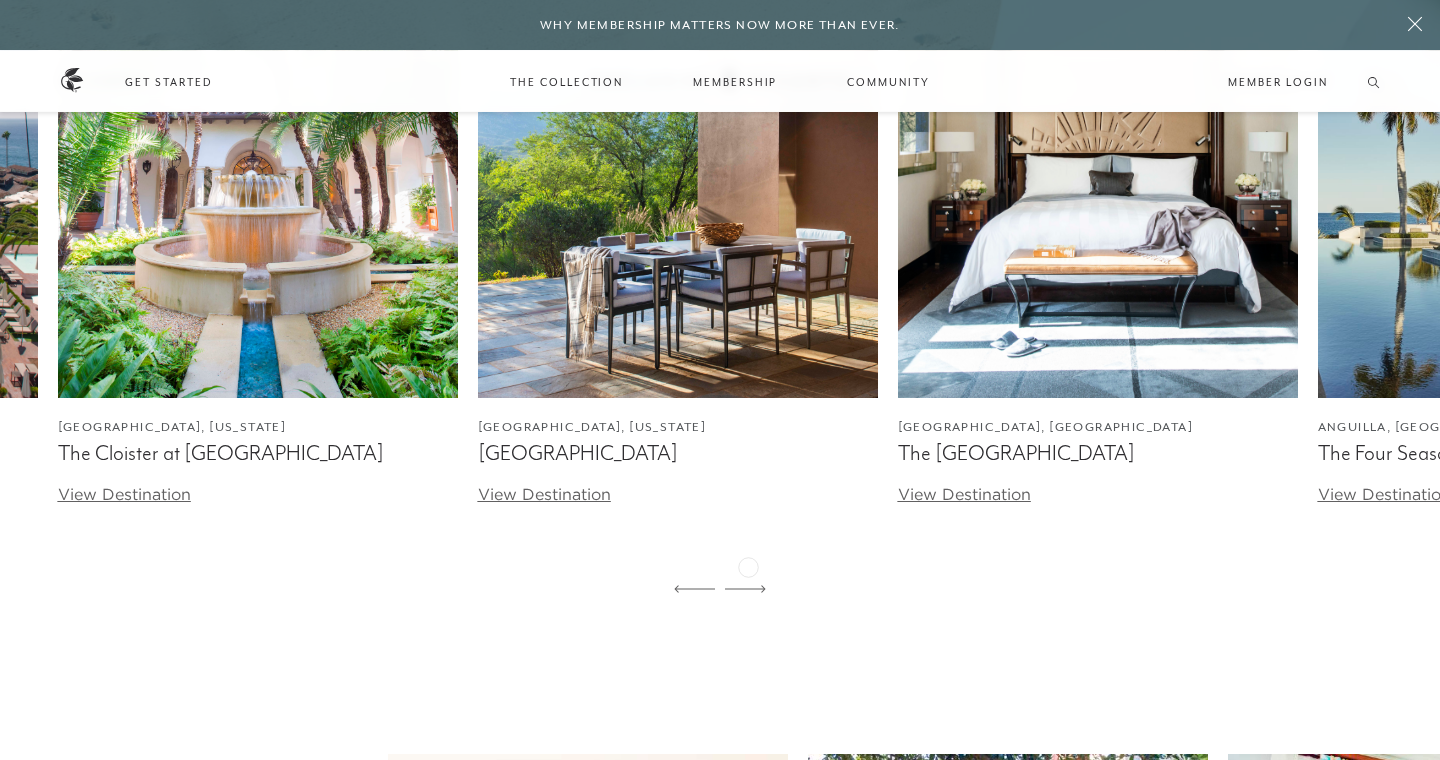 click 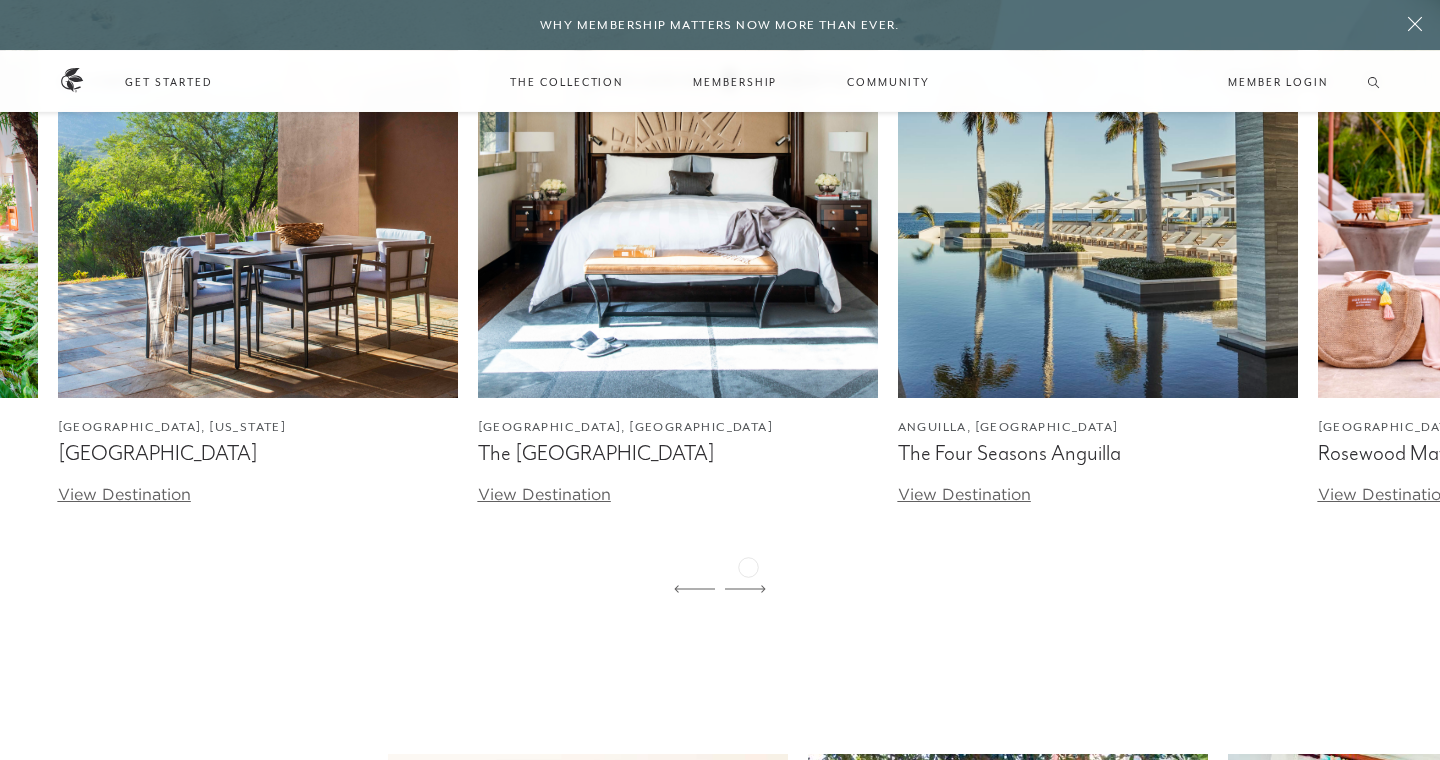 click 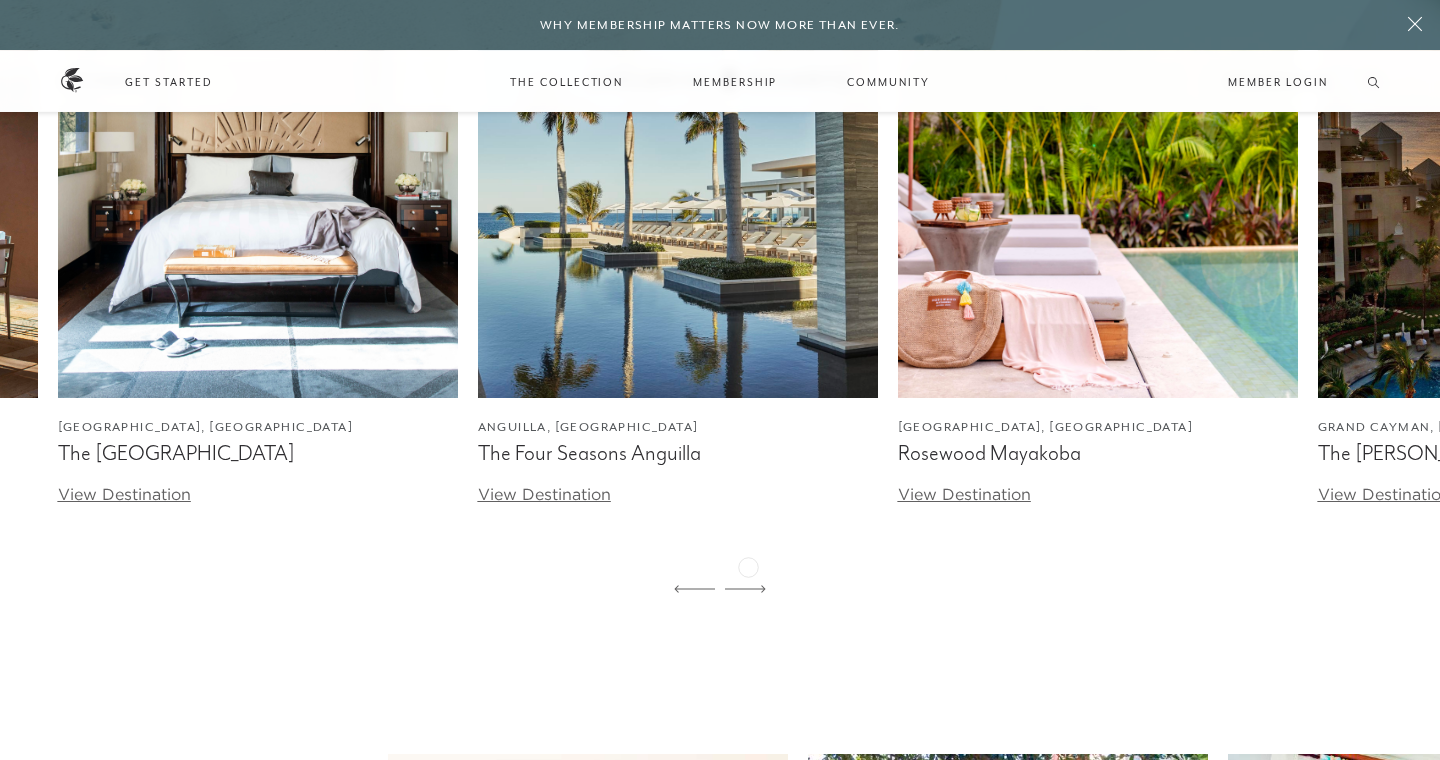 click 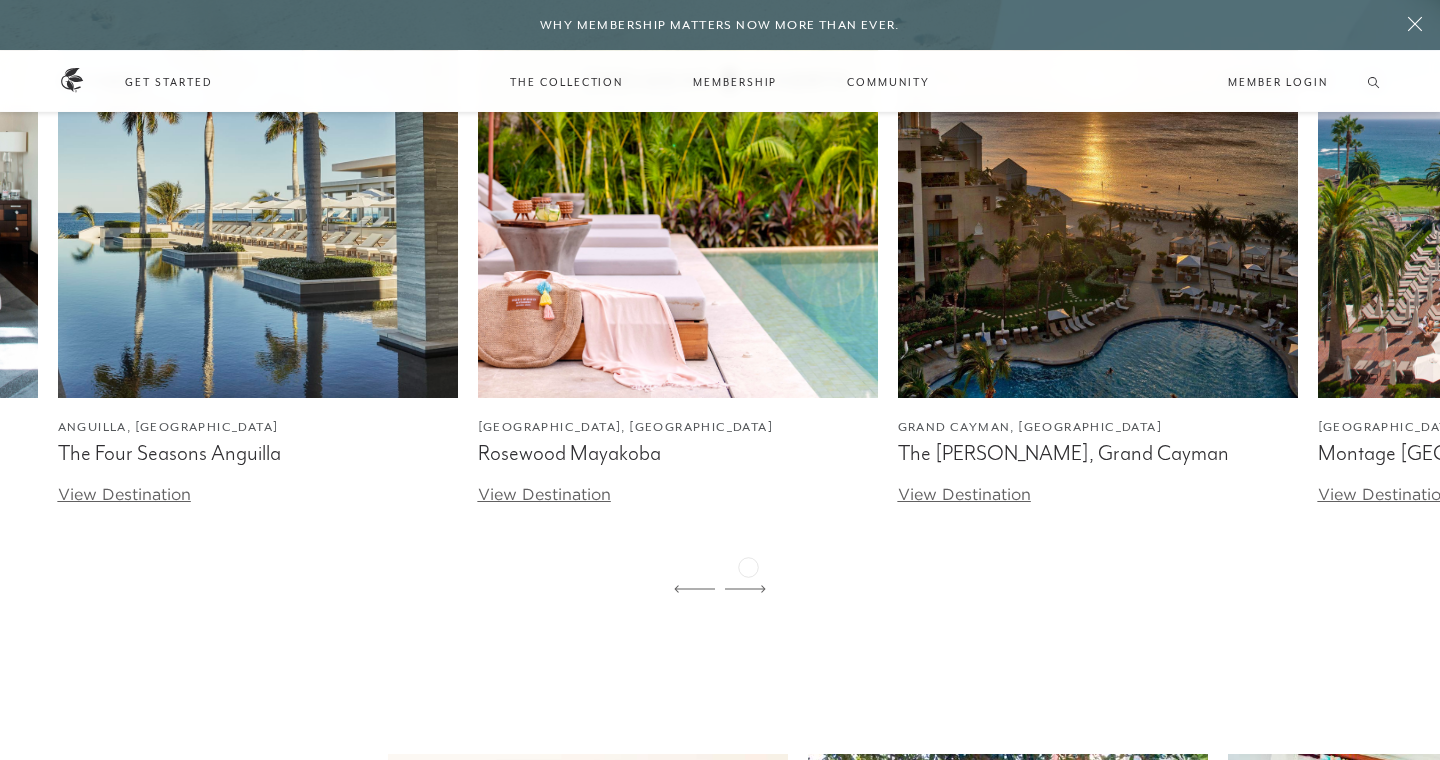 click 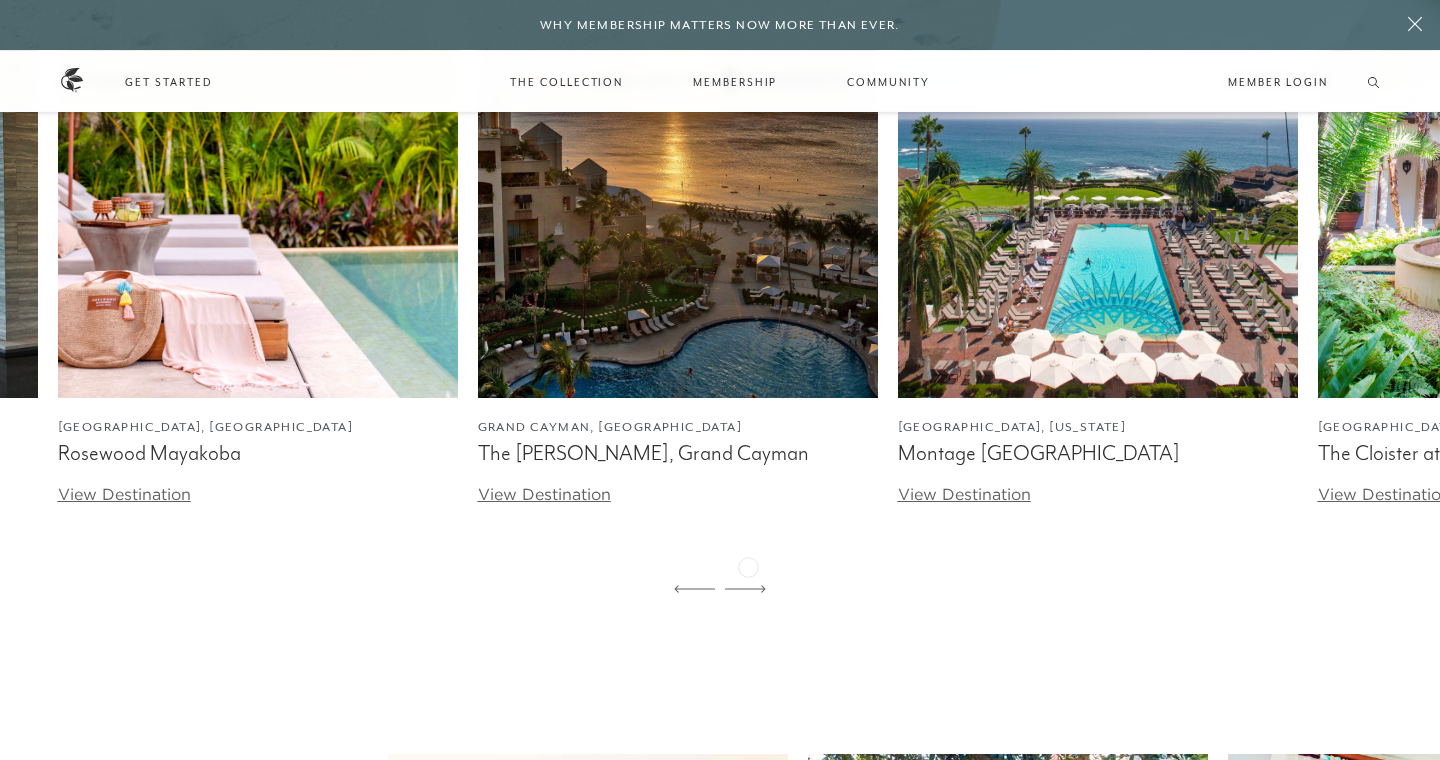click 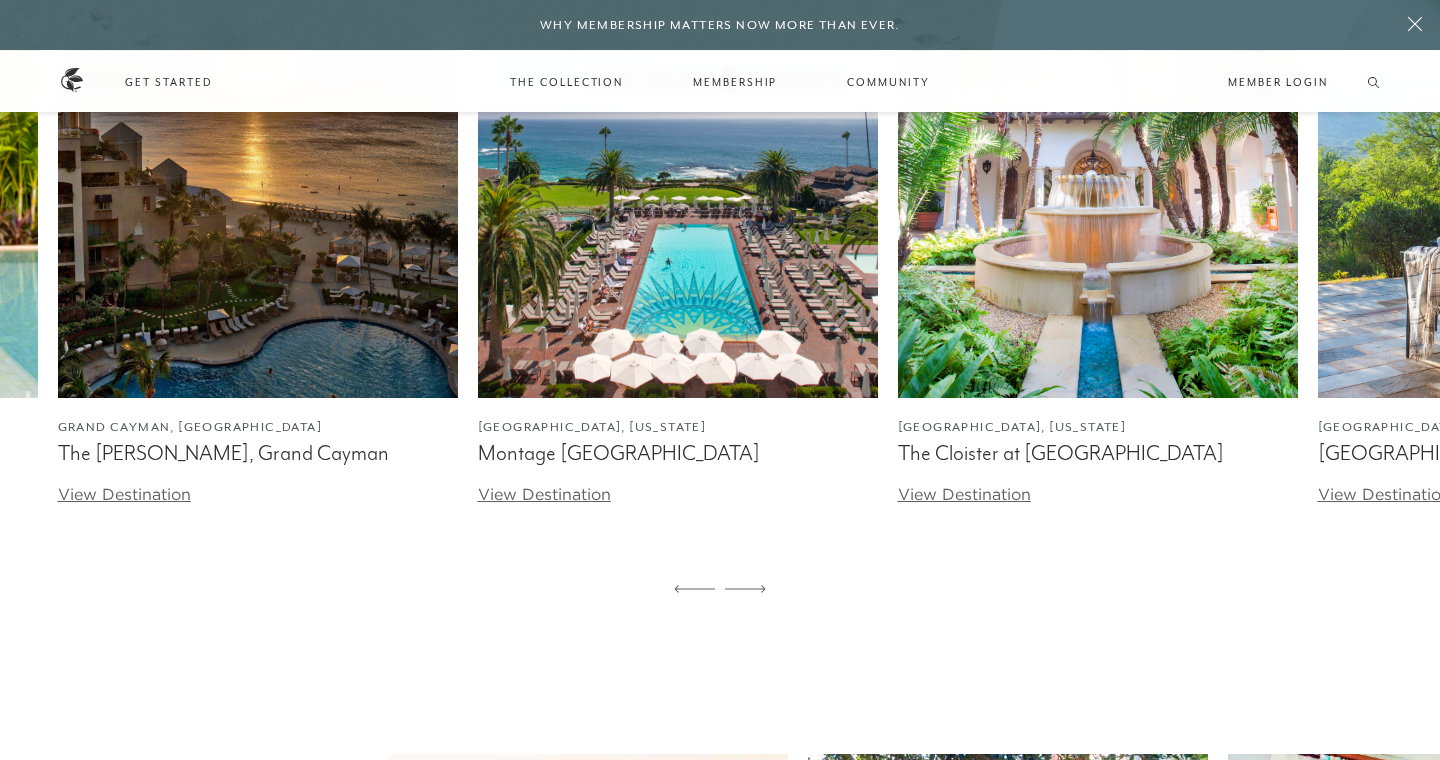 click 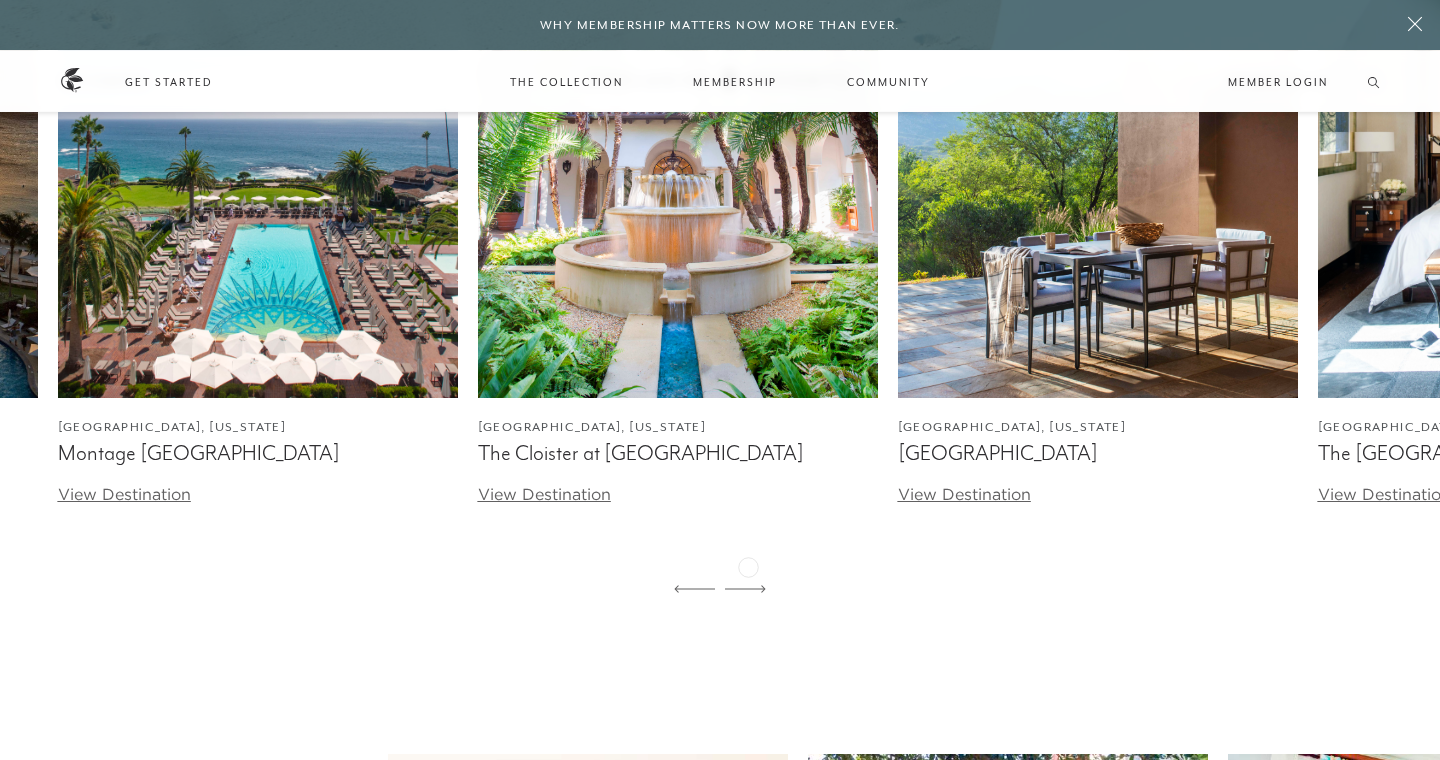 click 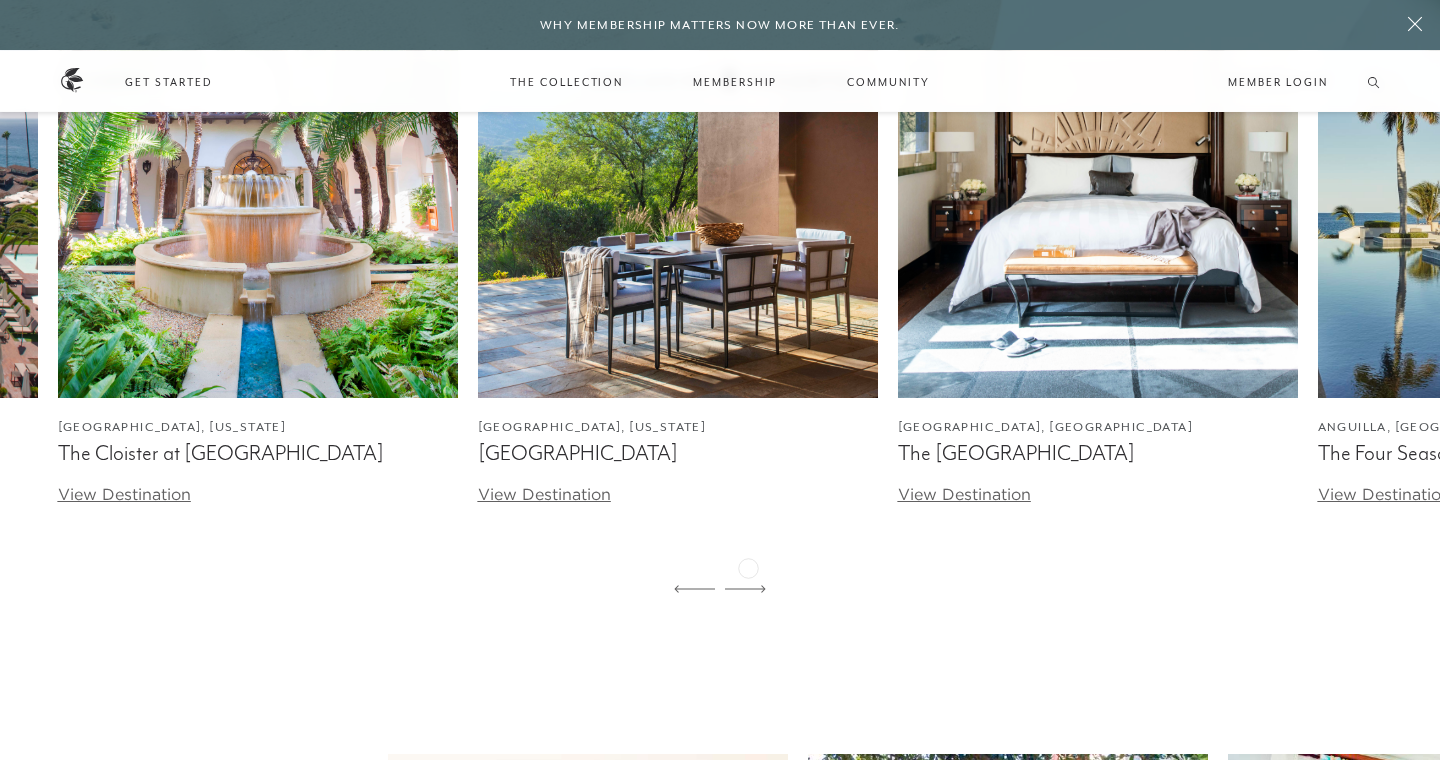 click 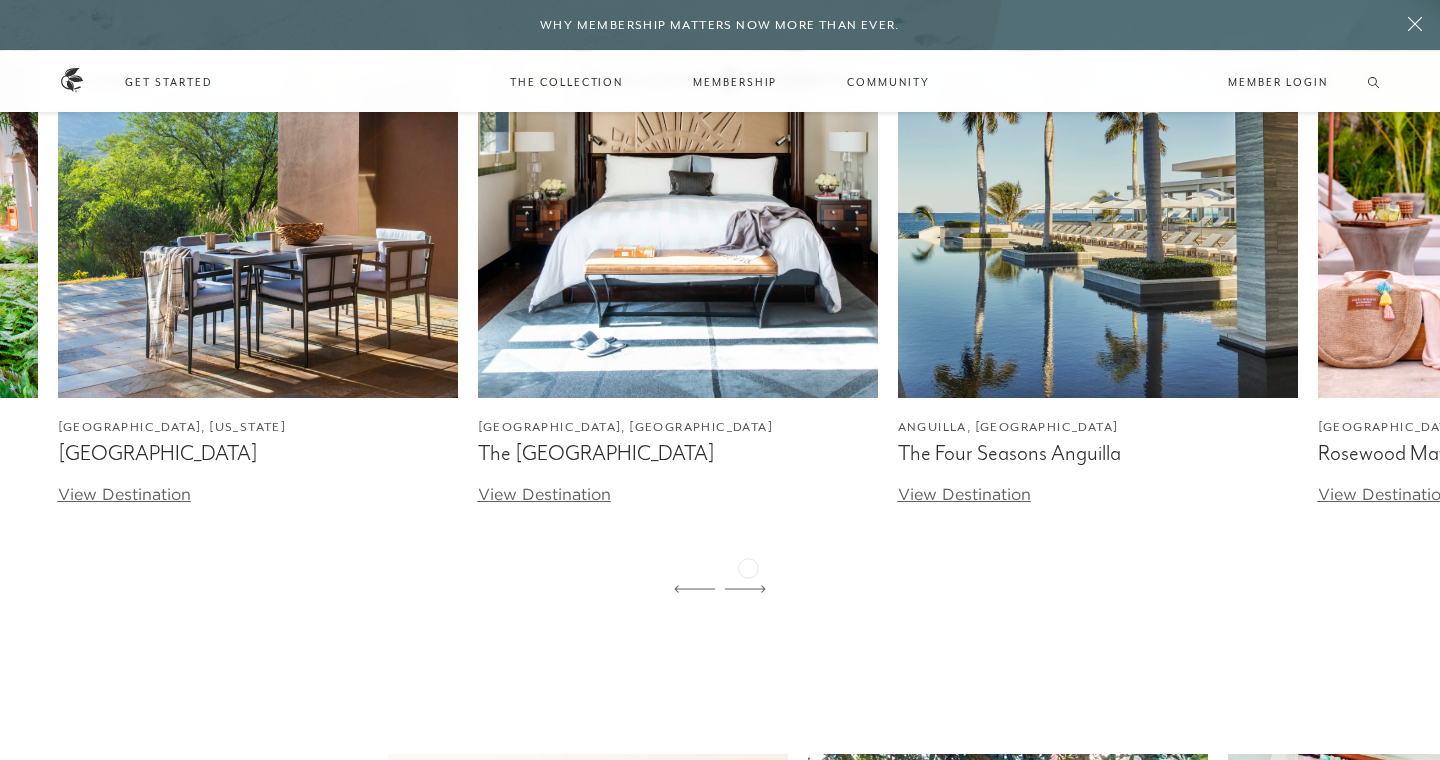 click 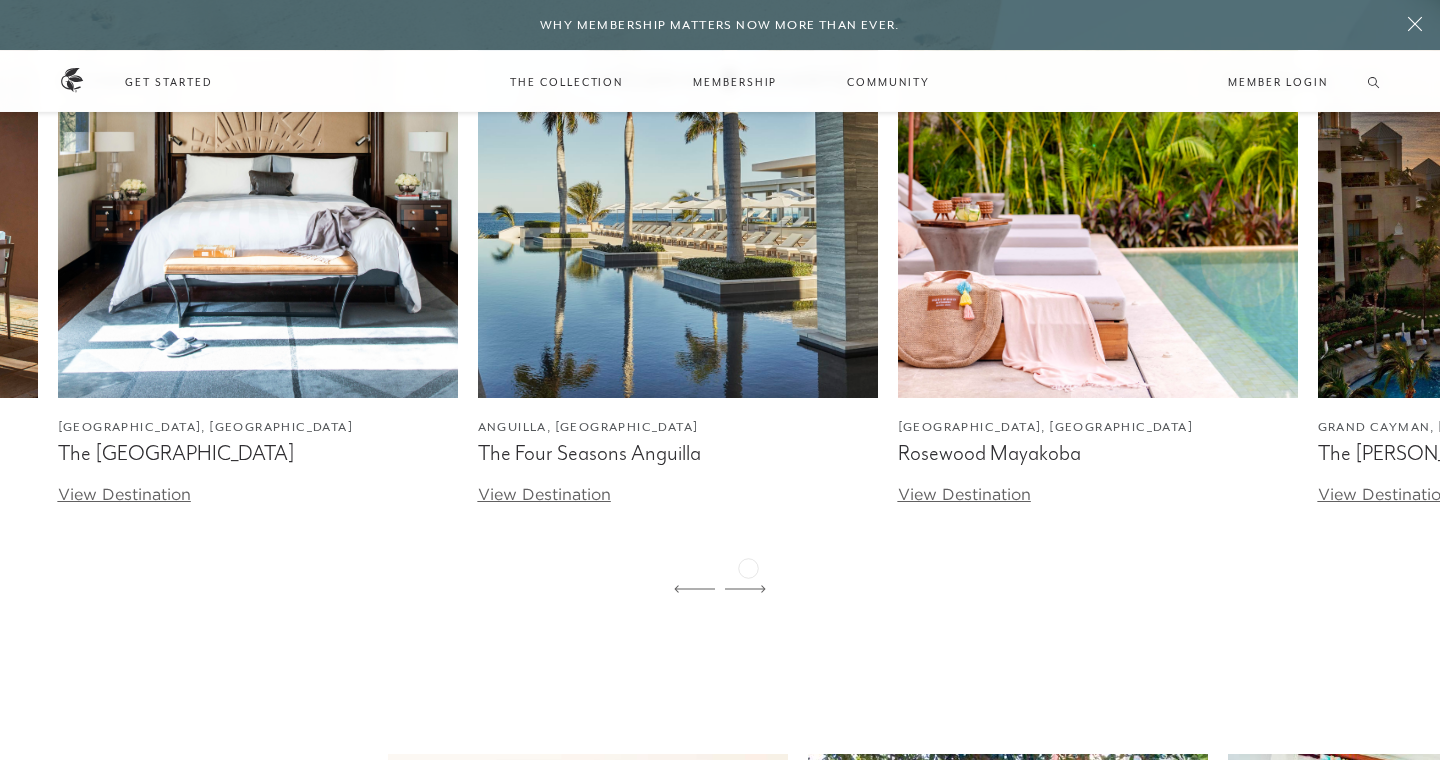 click 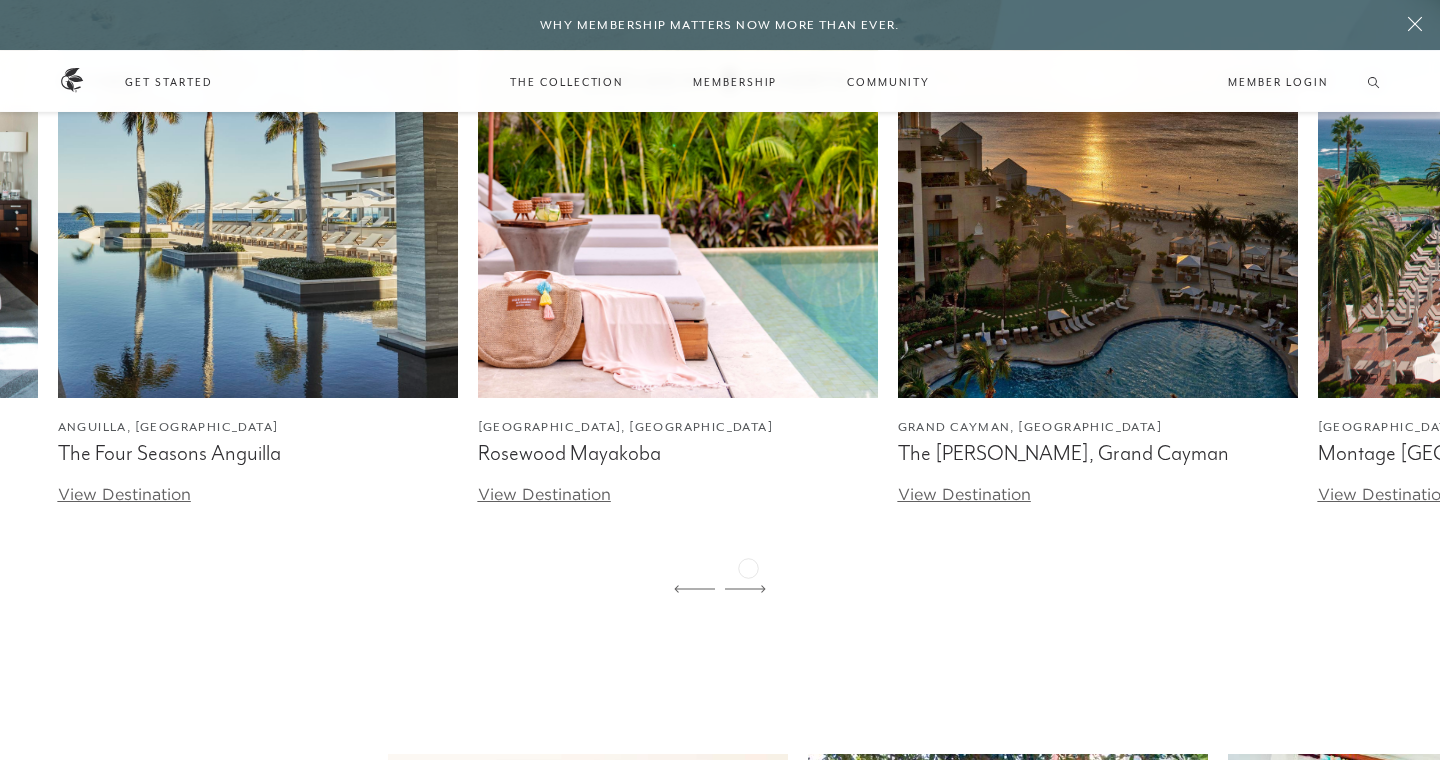 click 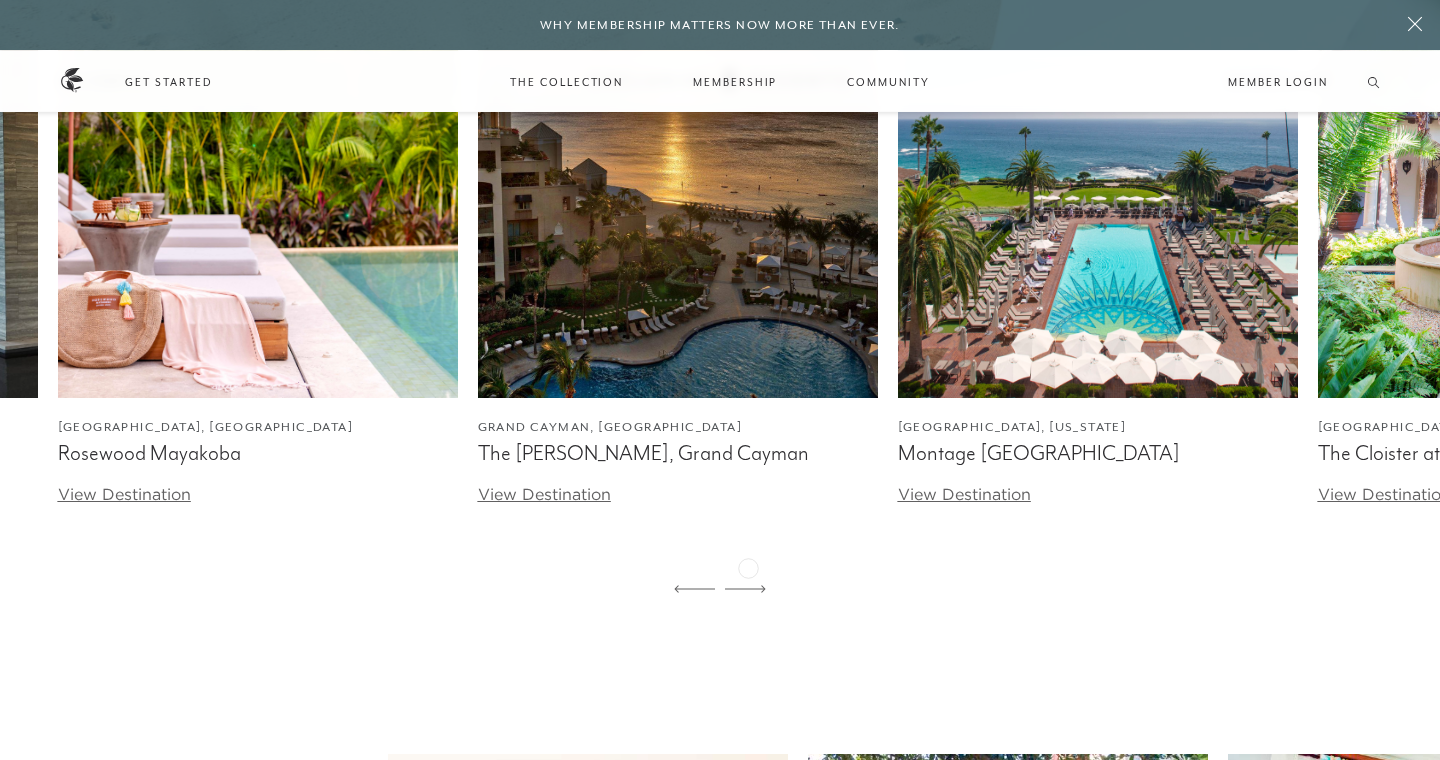 click 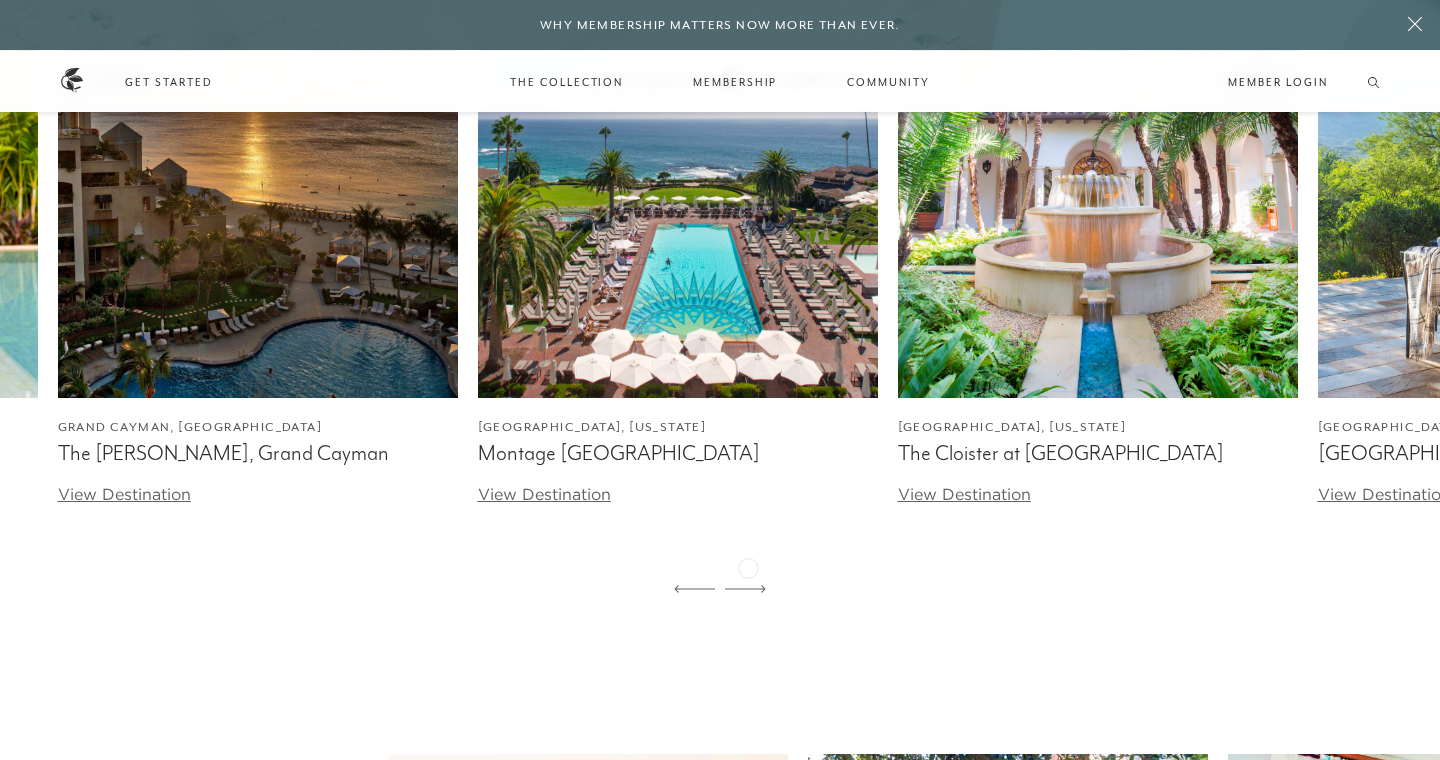 click 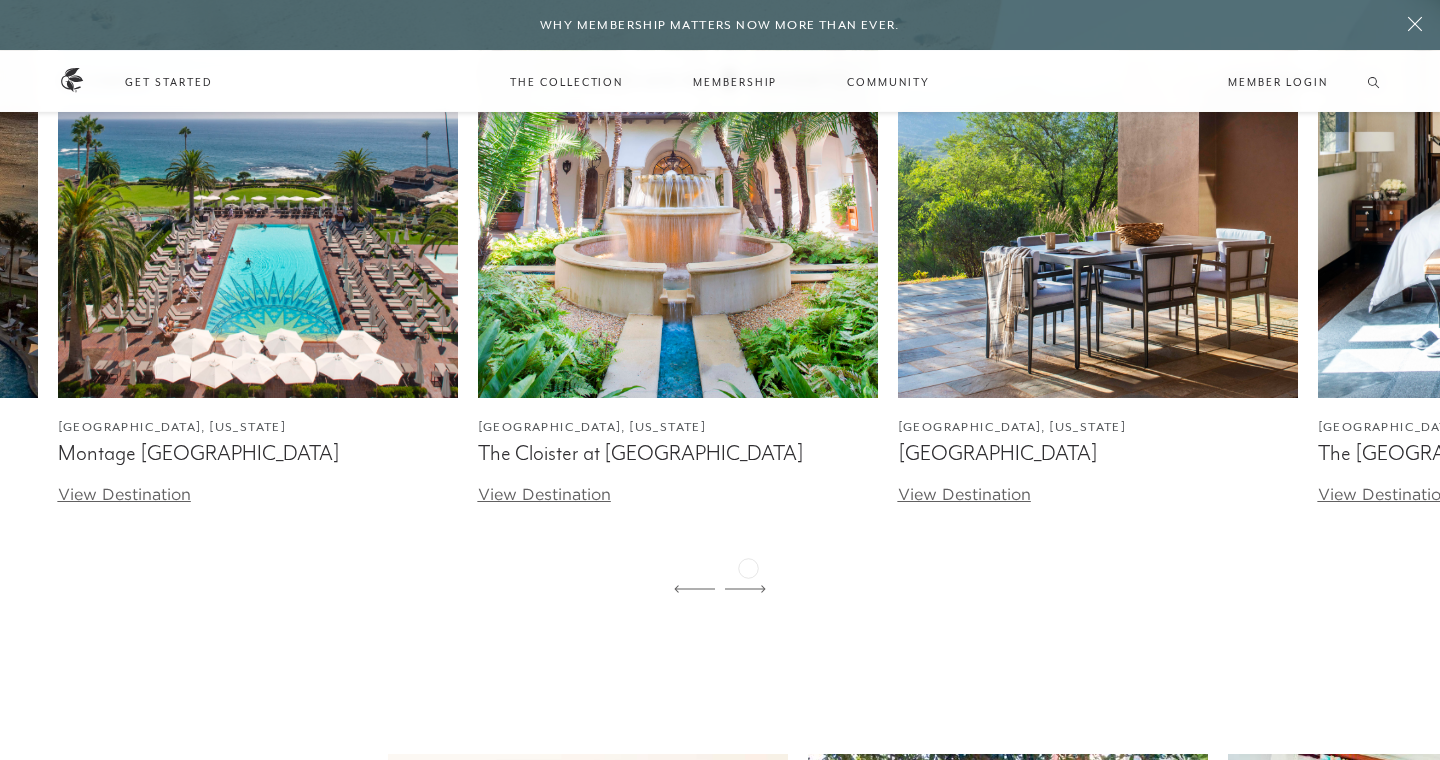 click 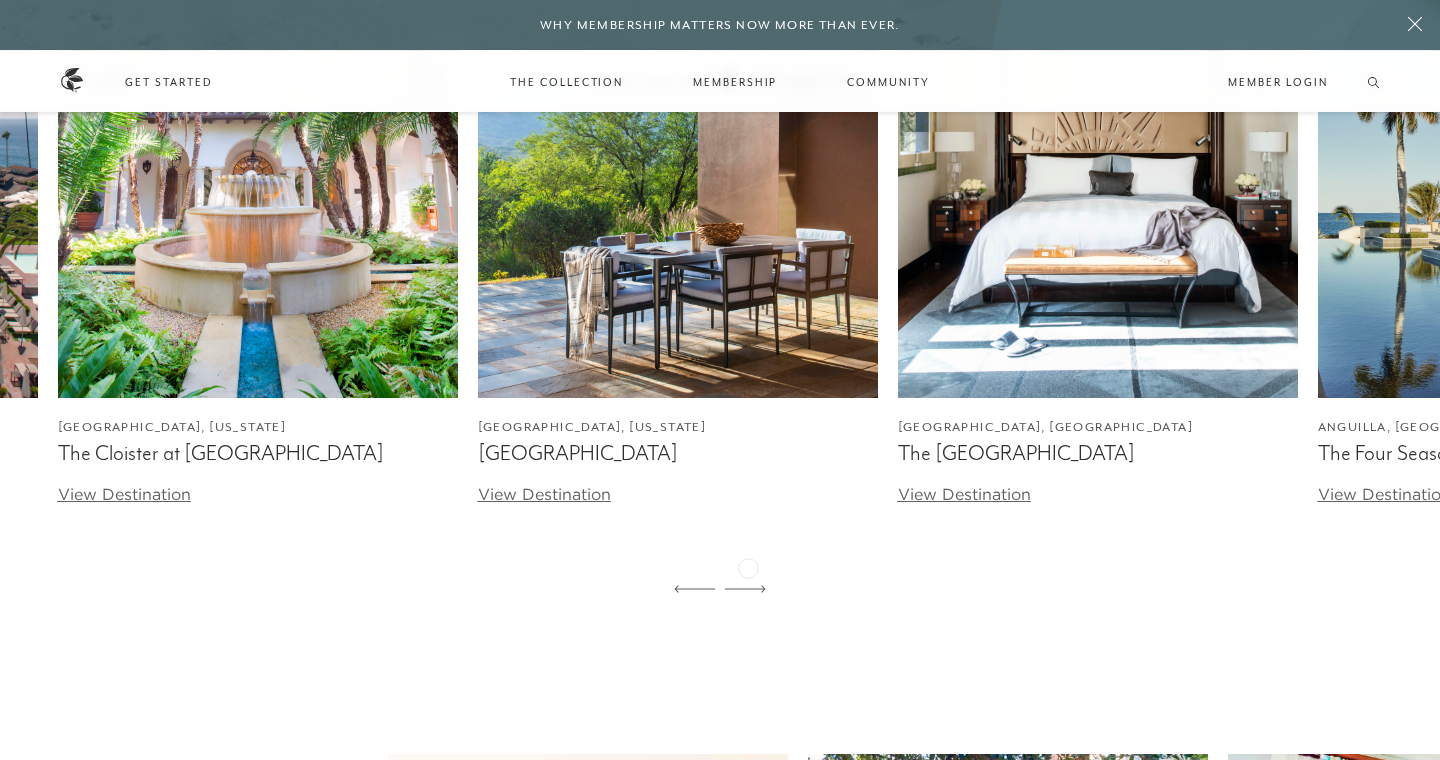 click 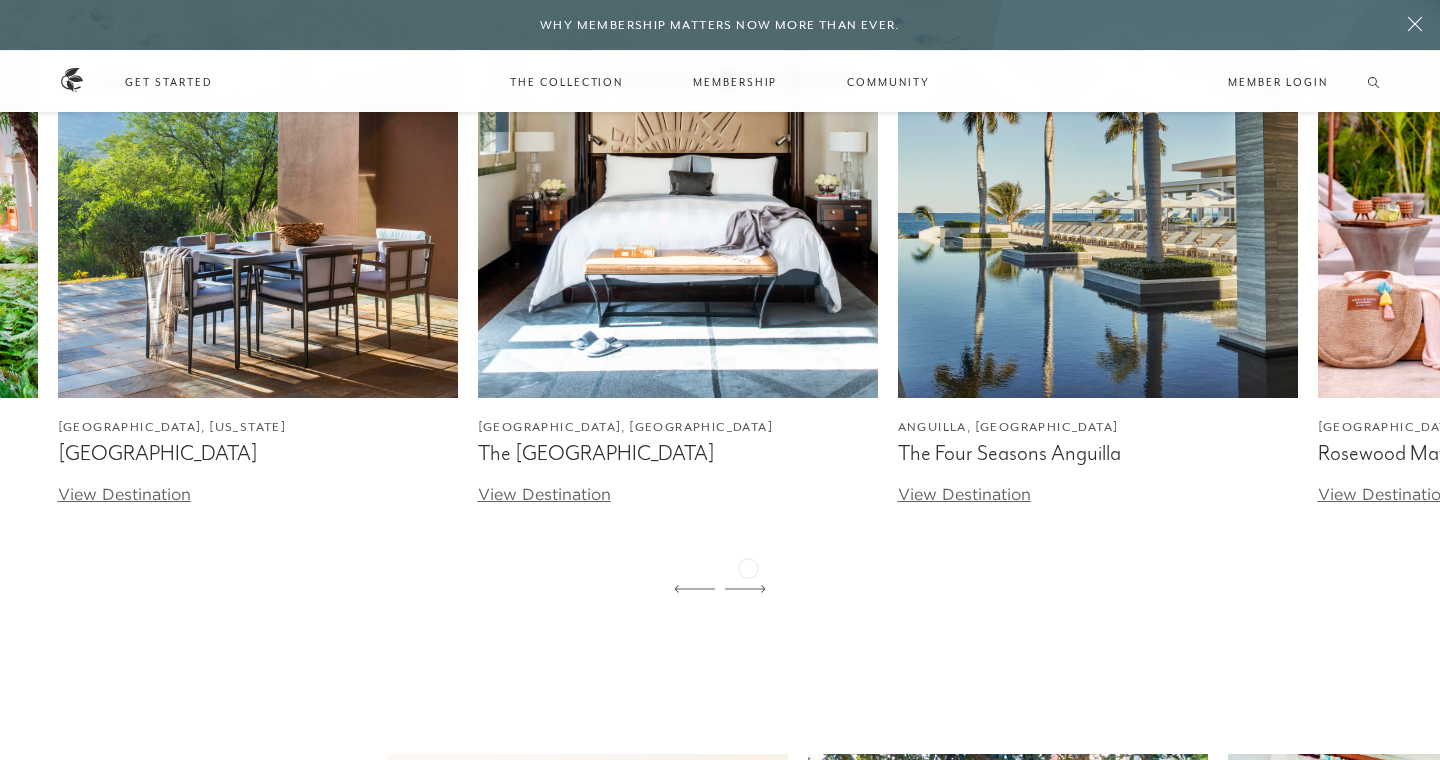 click 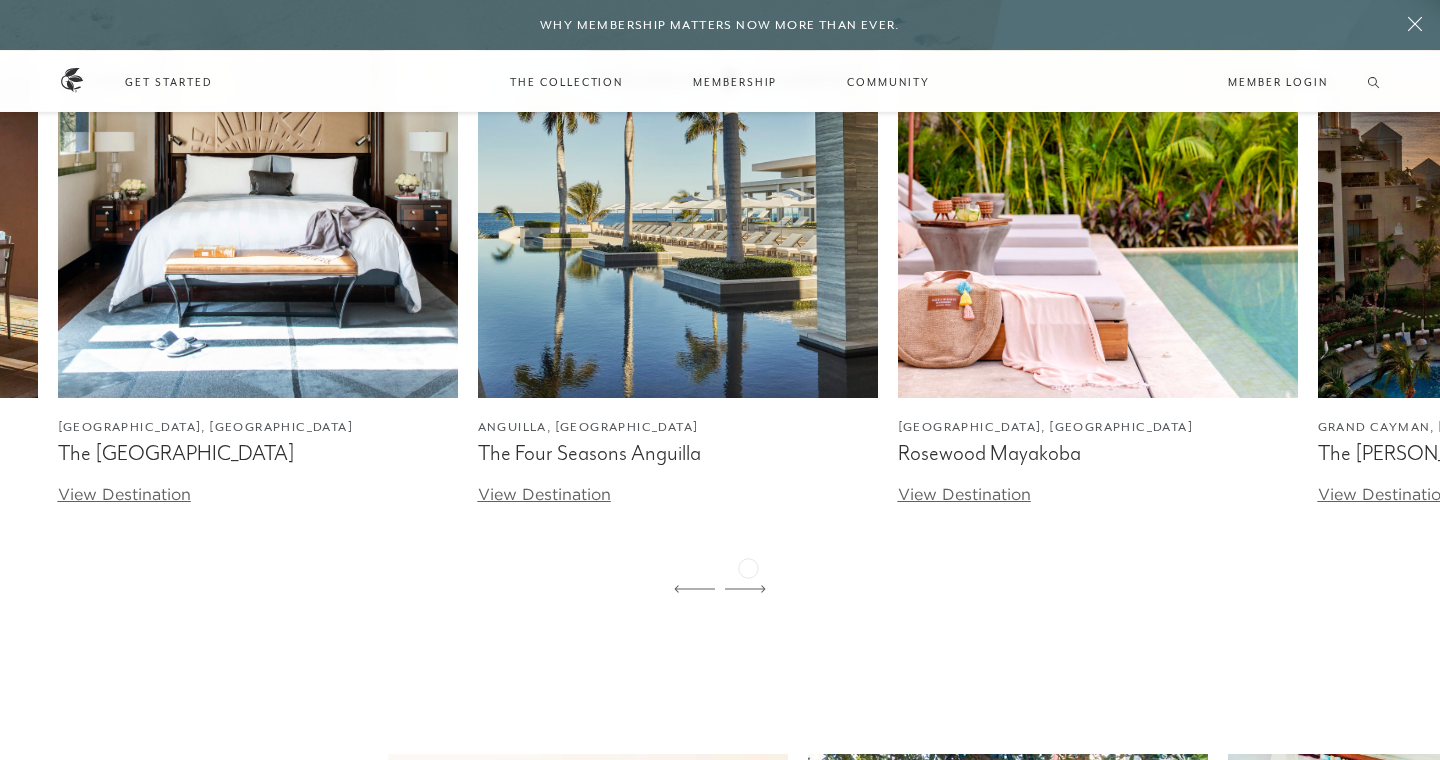 click 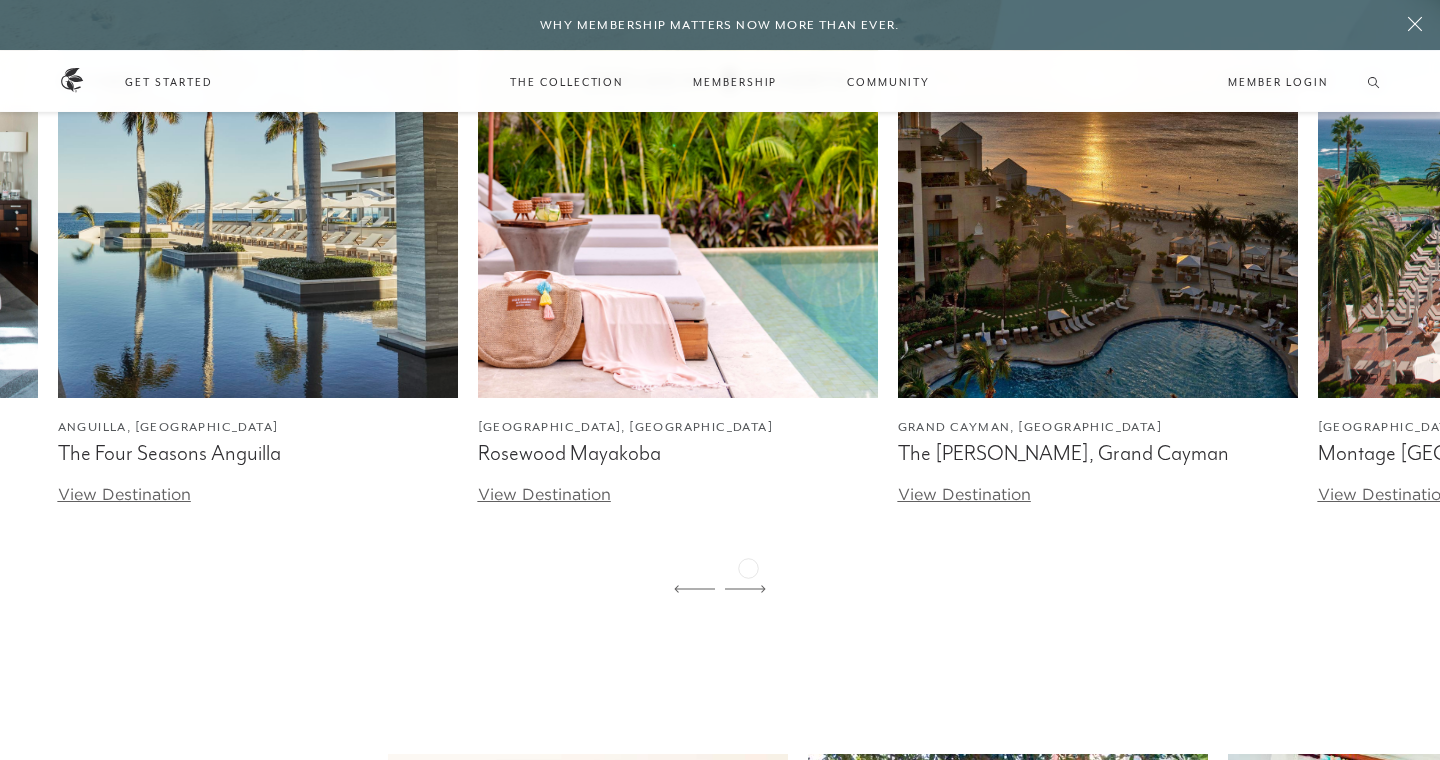 click 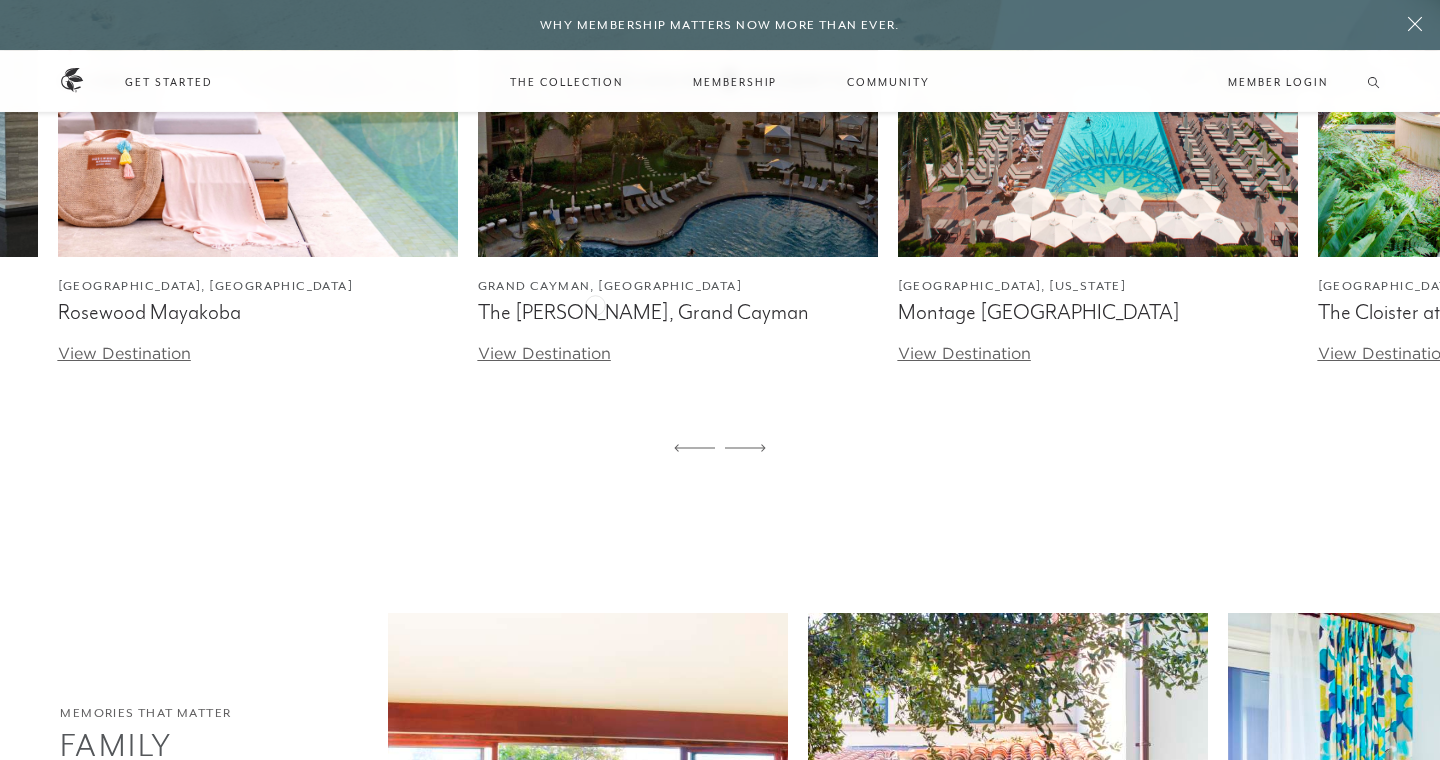 scroll, scrollTop: 4344, scrollLeft: 0, axis: vertical 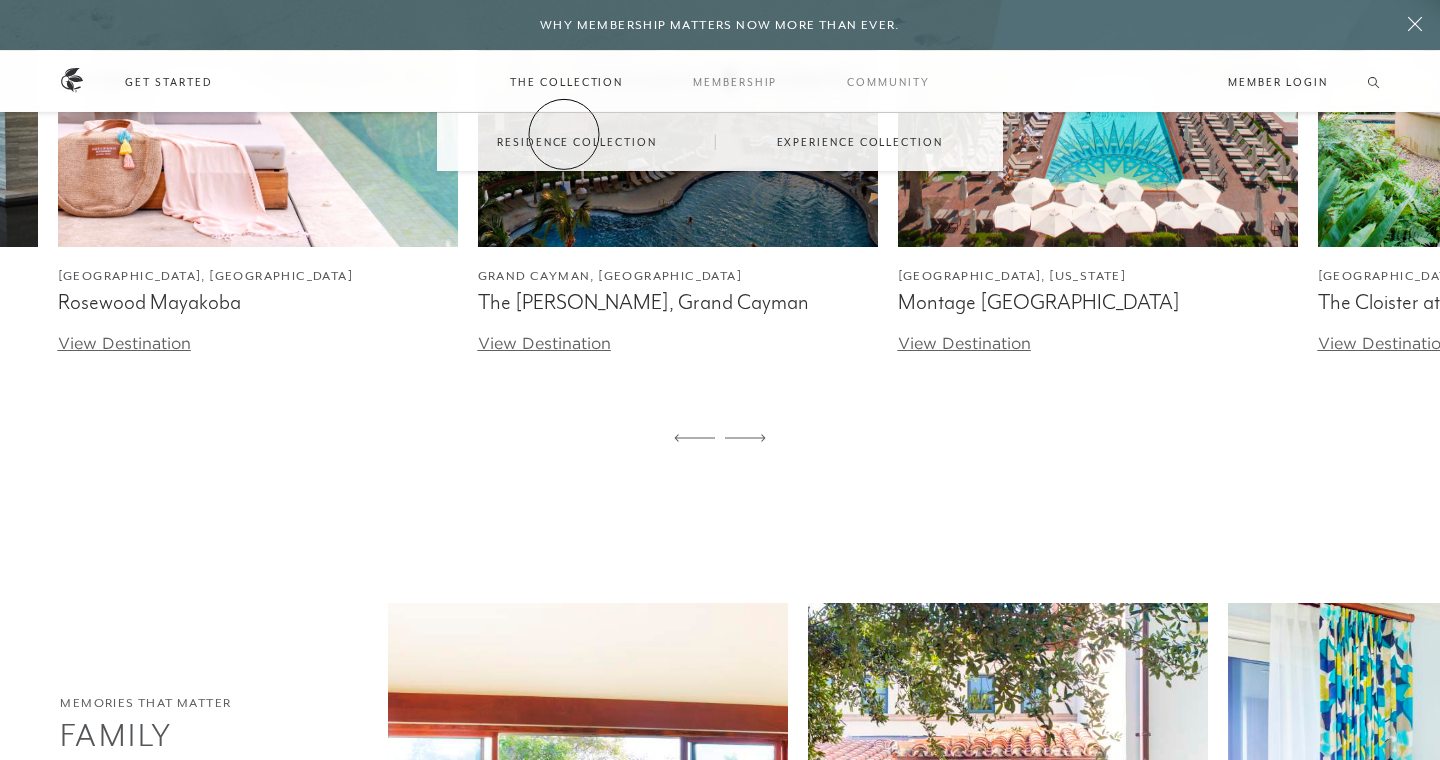 click on "Residence Collection" at bounding box center [576, 142] 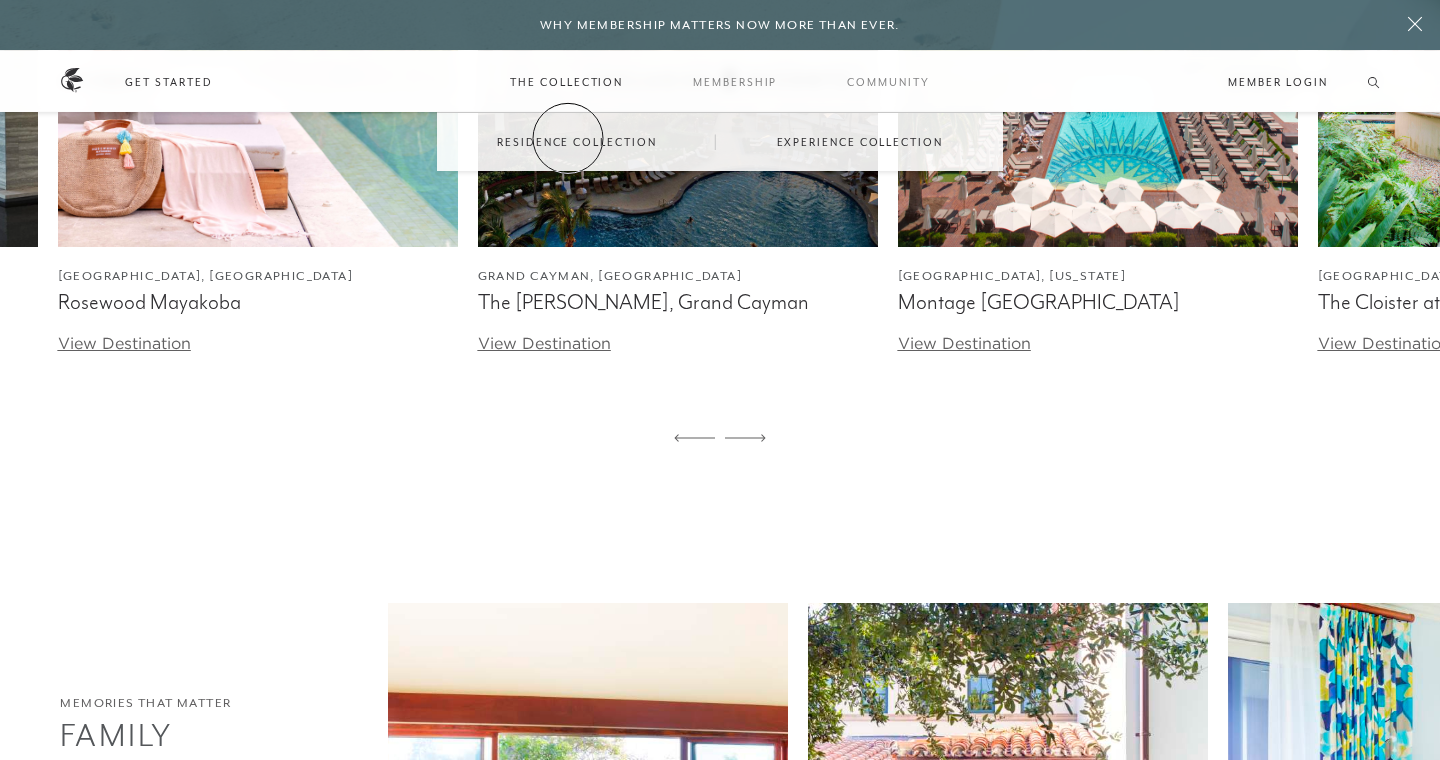click on "Residence Collection" at bounding box center [576, 142] 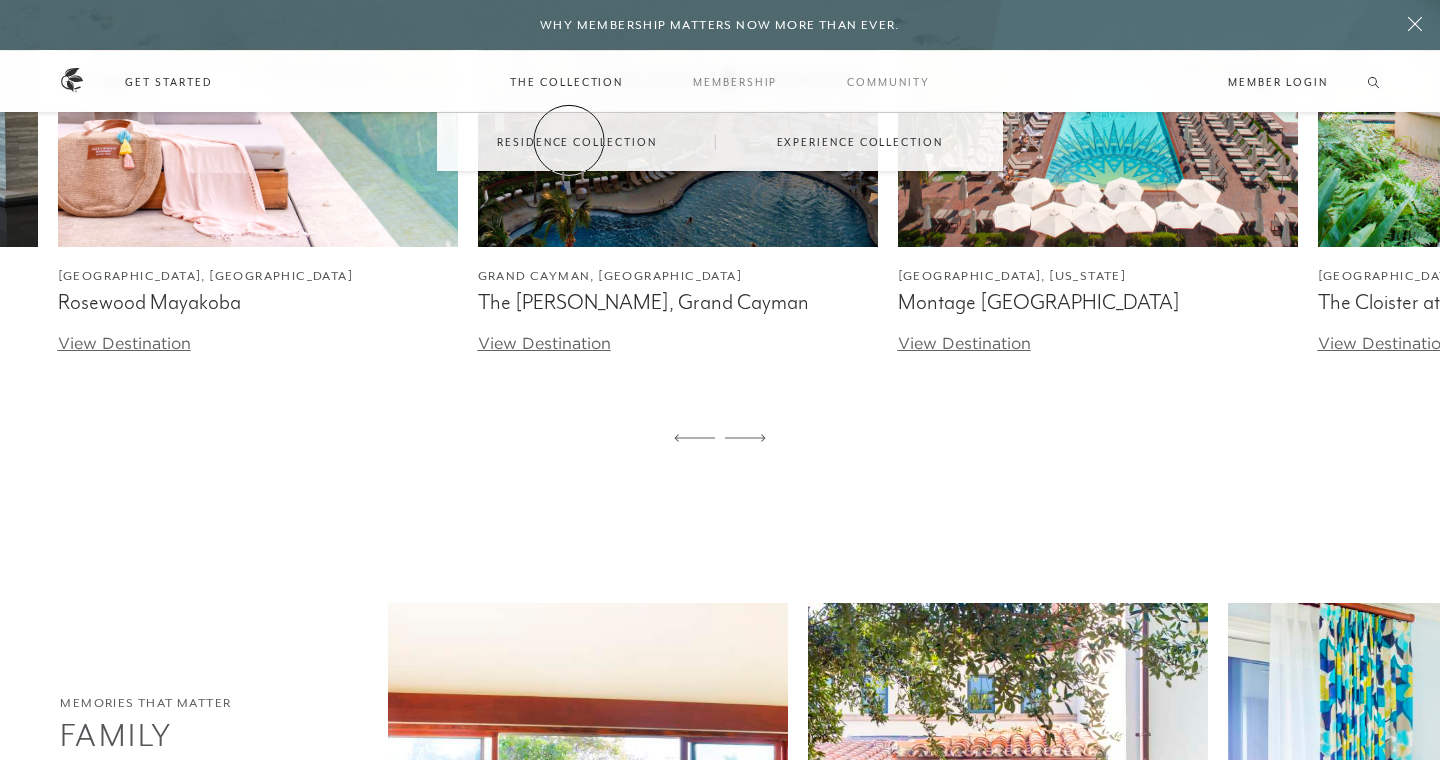 click on "Residence Collection" at bounding box center [576, 142] 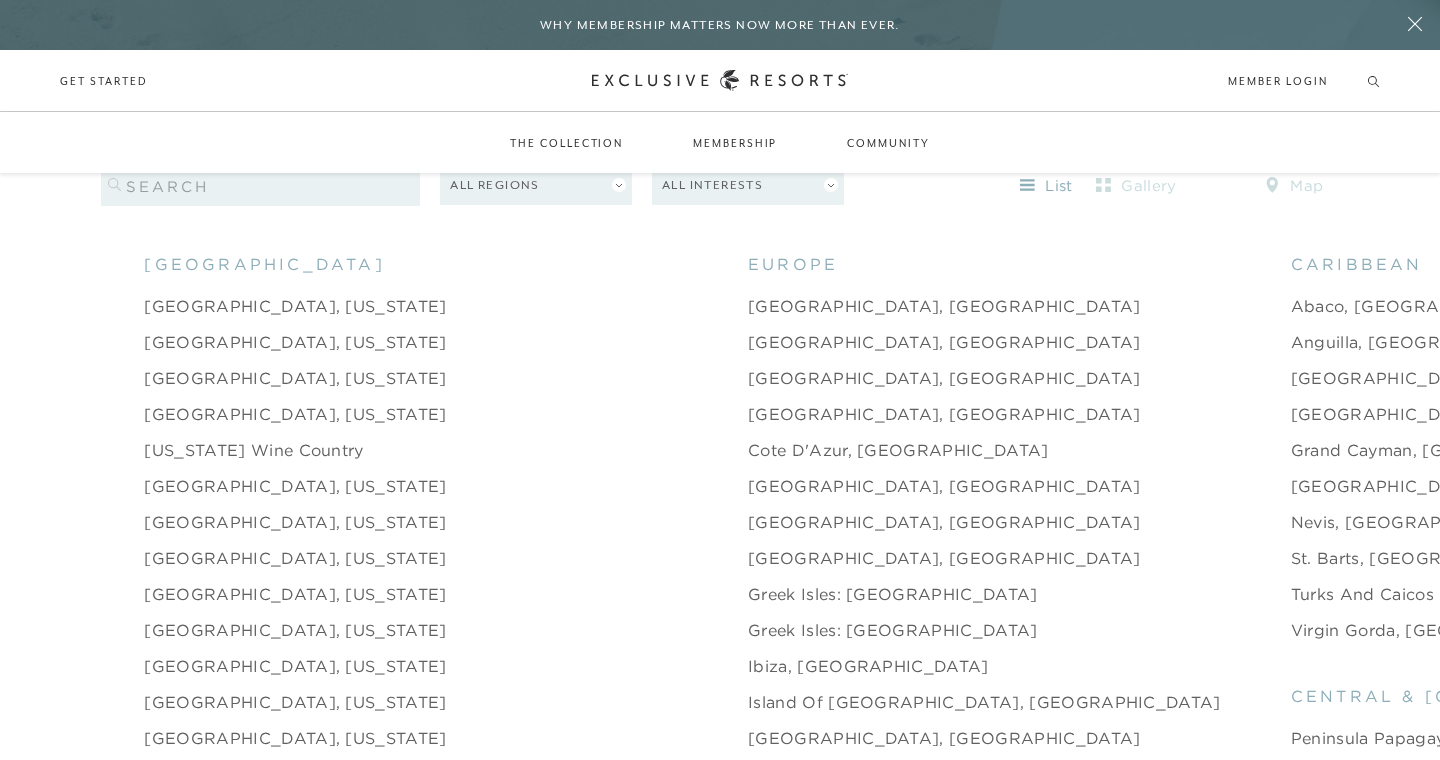 scroll, scrollTop: 1944, scrollLeft: 0, axis: vertical 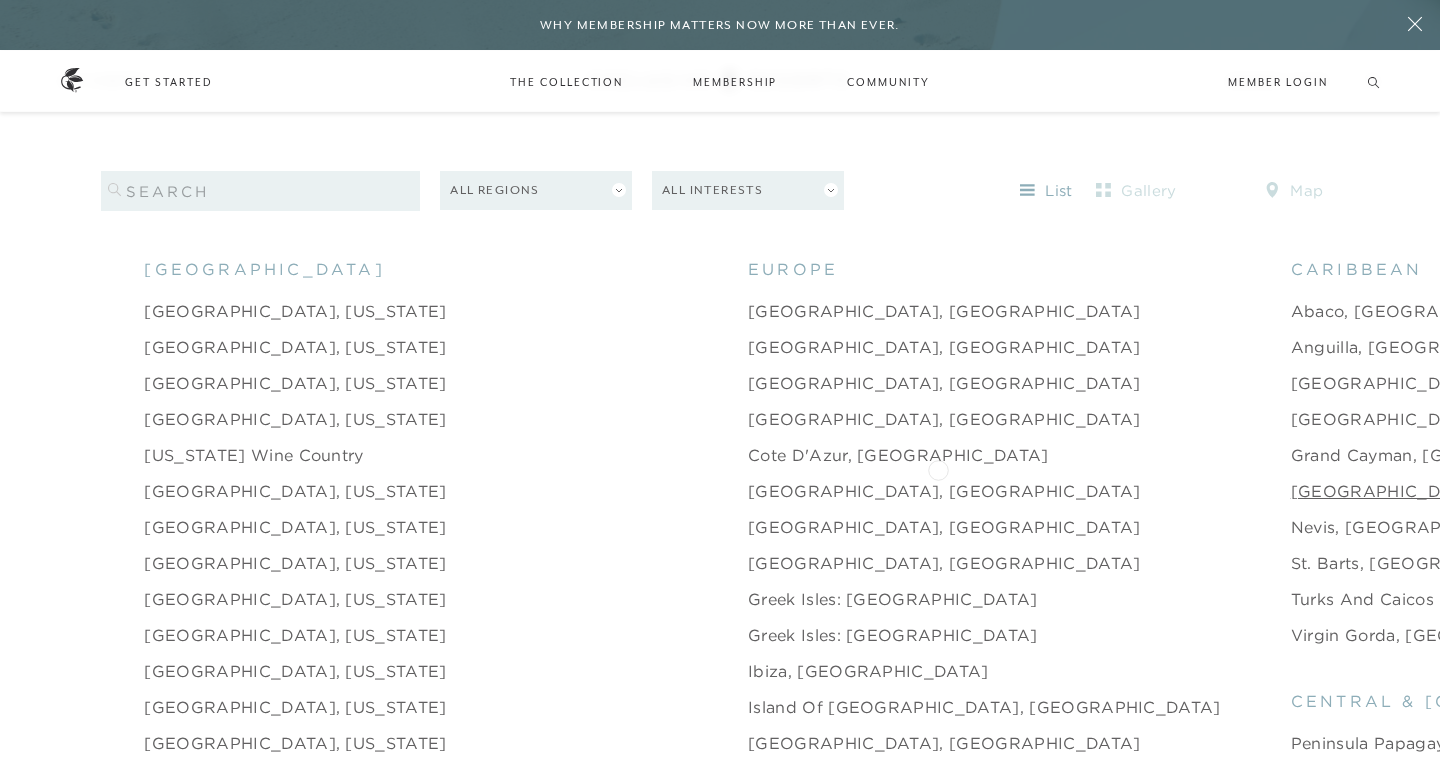 click on "[GEOGRAPHIC_DATA], [GEOGRAPHIC_DATA]" at bounding box center [1487, 491] 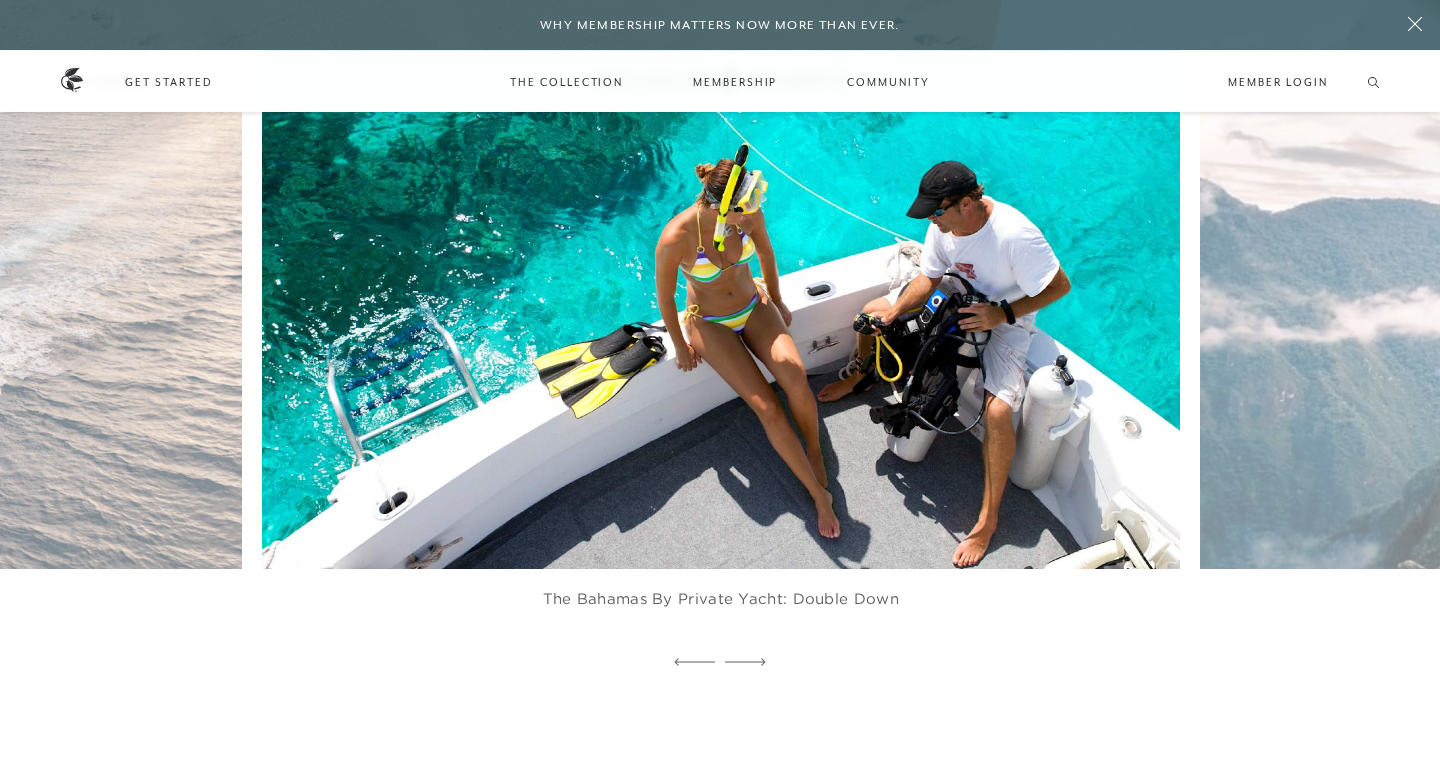 scroll, scrollTop: 3970, scrollLeft: 0, axis: vertical 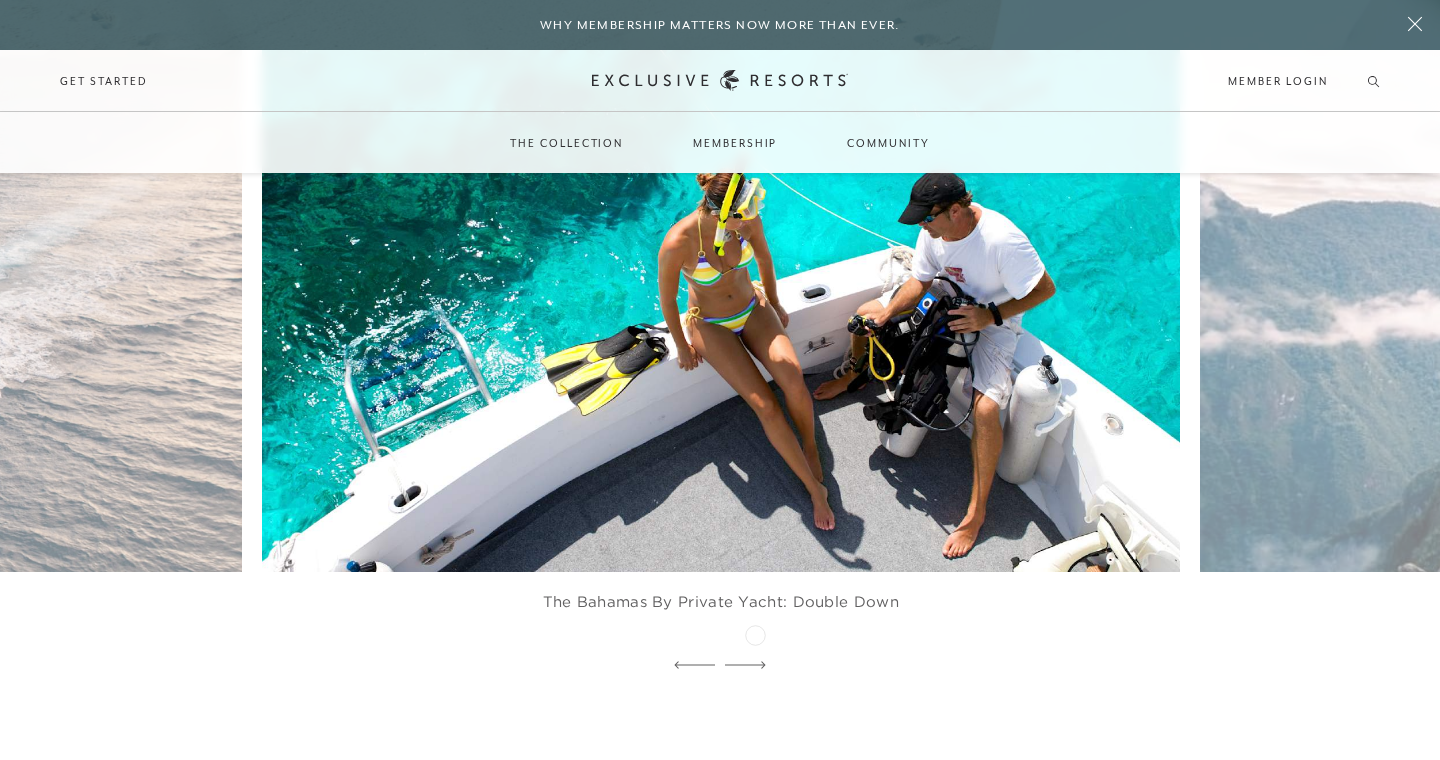 click 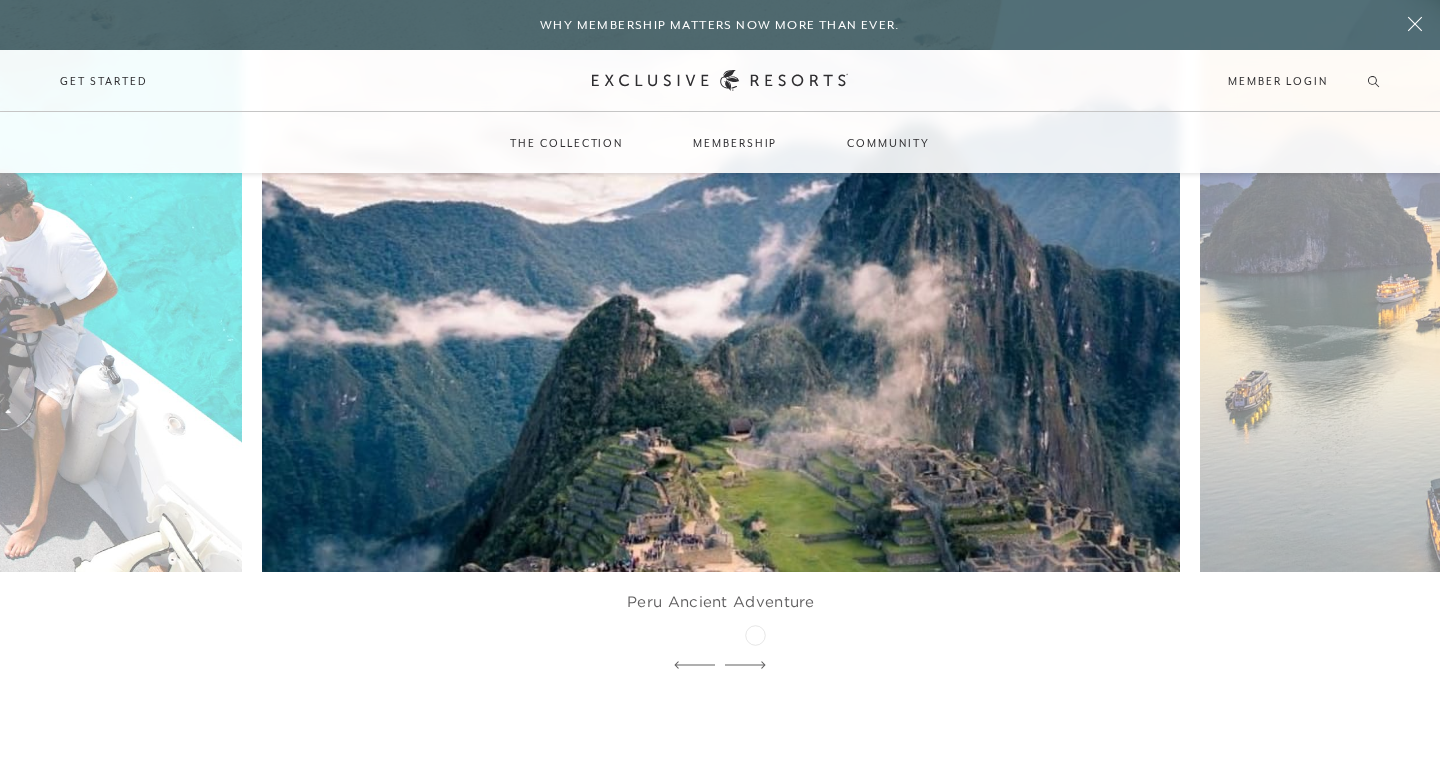click 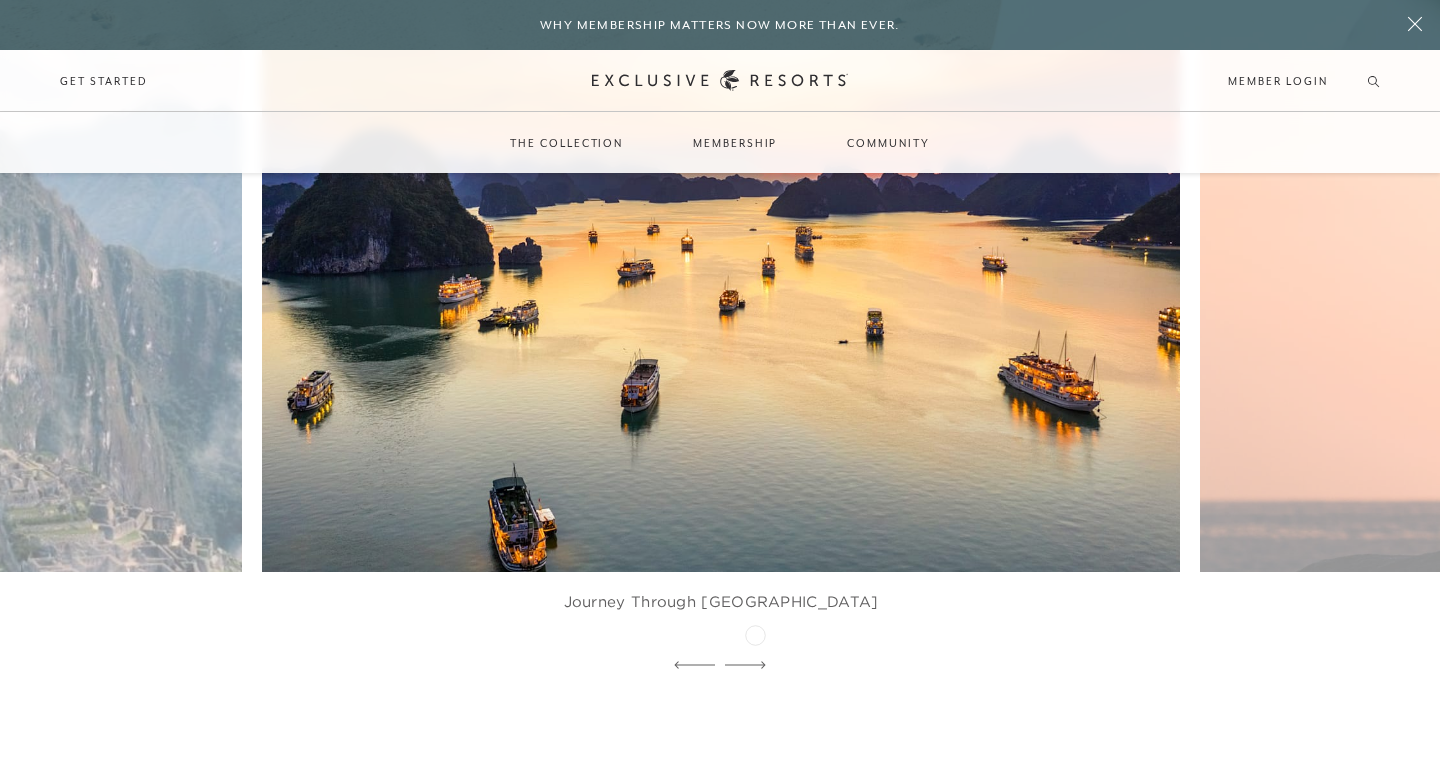 click 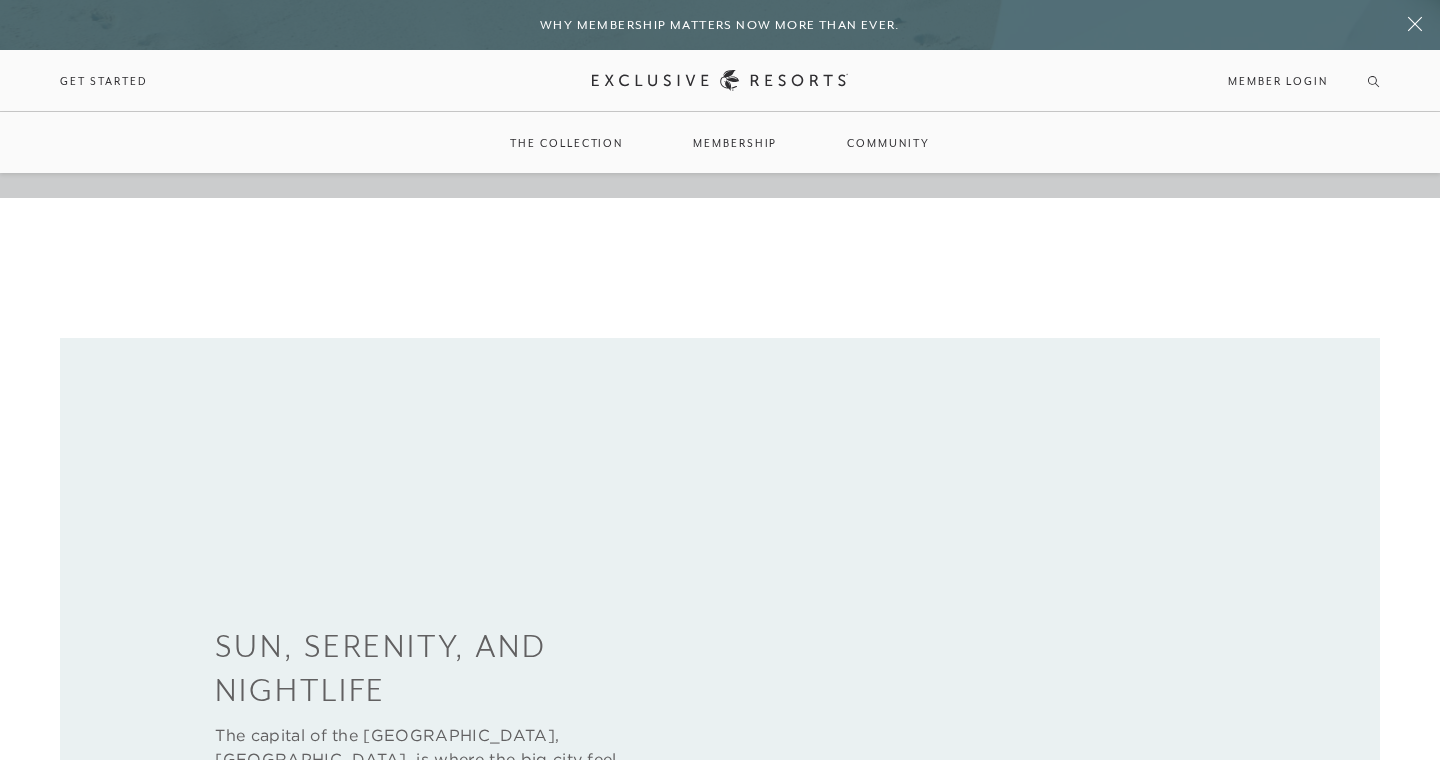 scroll, scrollTop: 0, scrollLeft: 0, axis: both 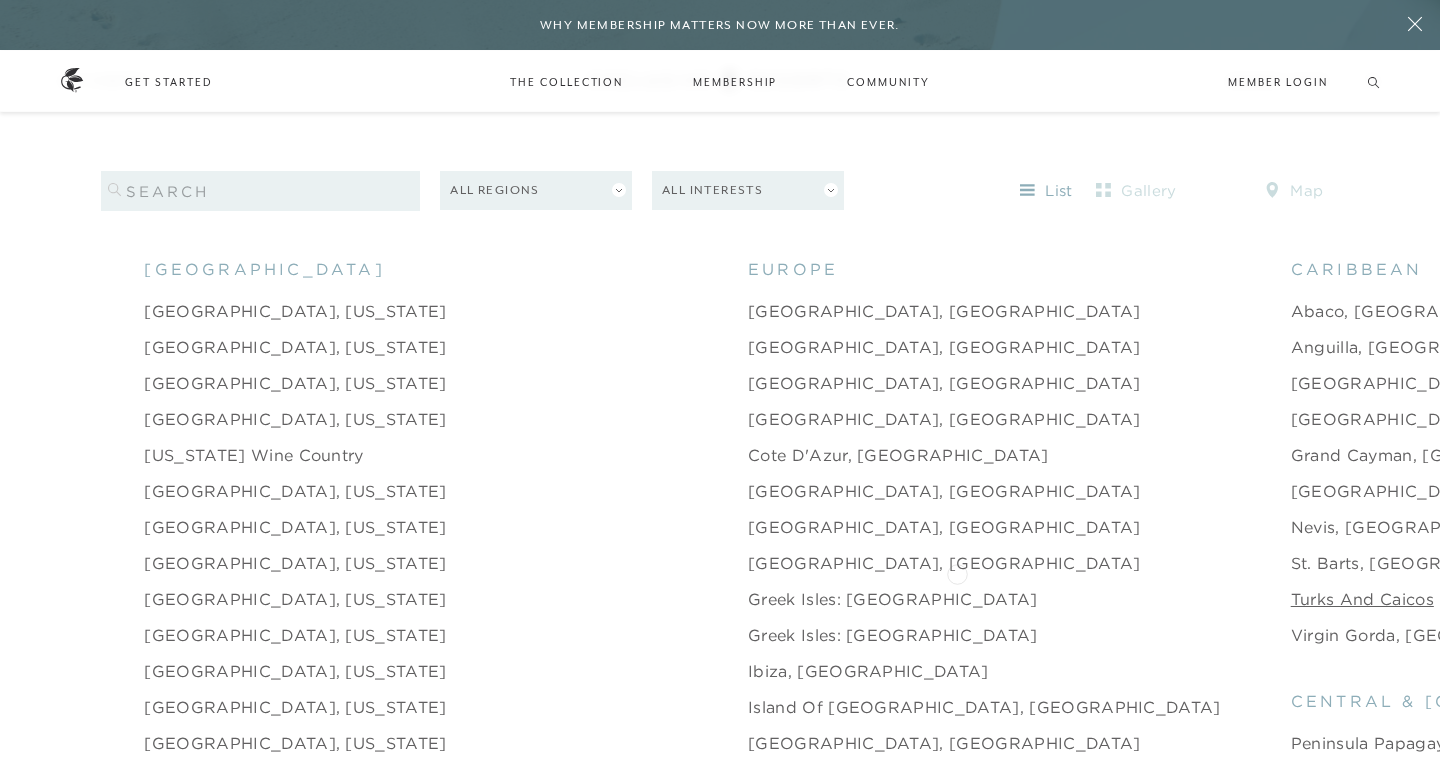click on "Turks and Caicos" at bounding box center [1362, 599] 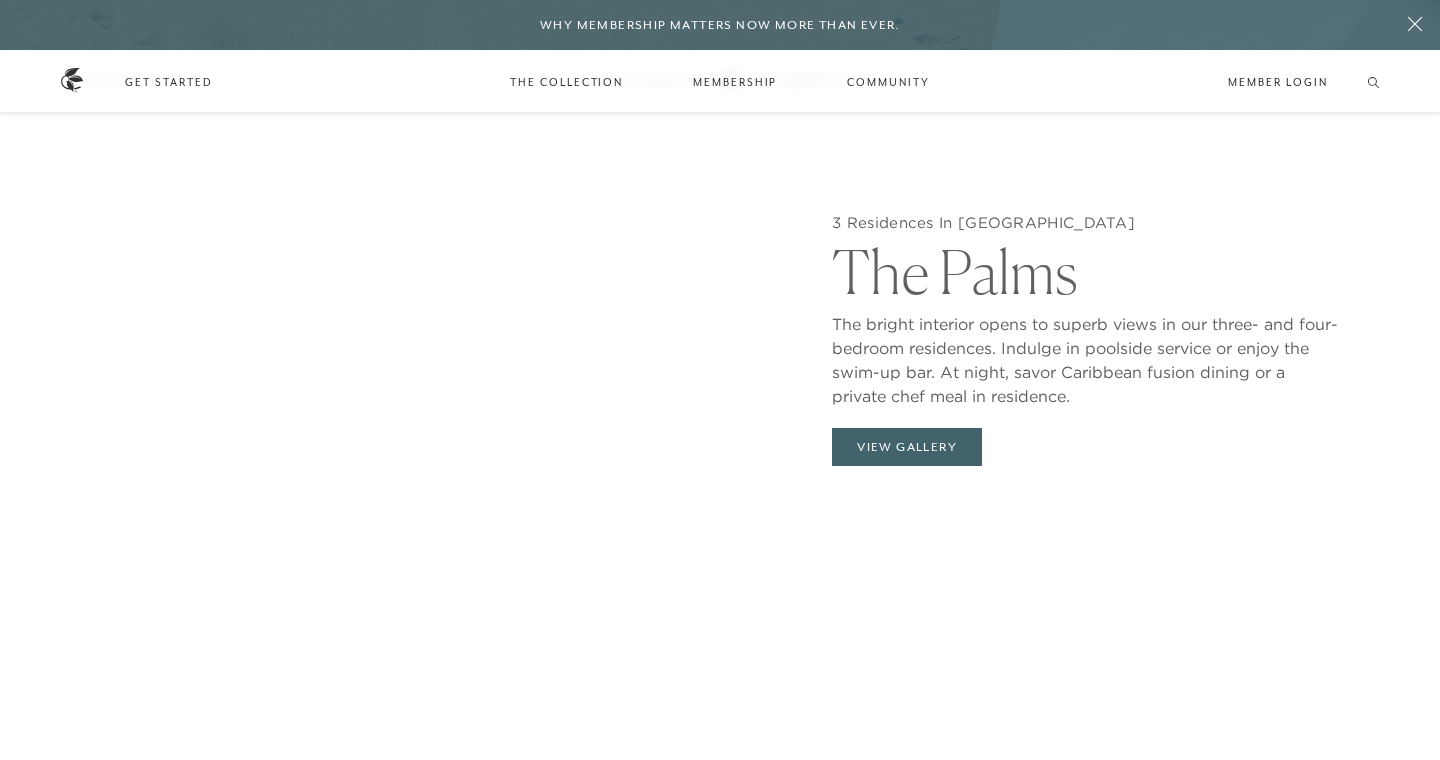 scroll, scrollTop: 1993, scrollLeft: 0, axis: vertical 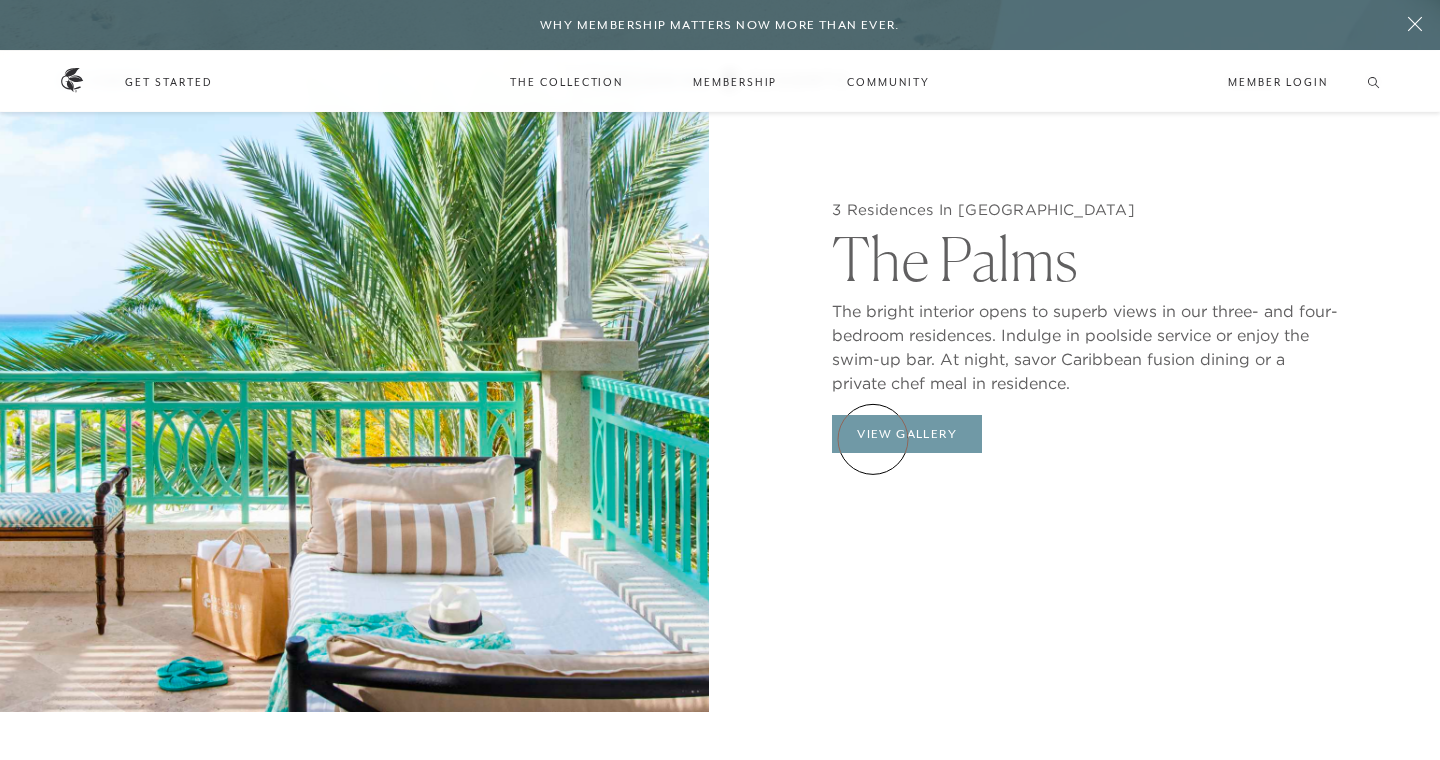 click on "View Gallery" at bounding box center [907, 434] 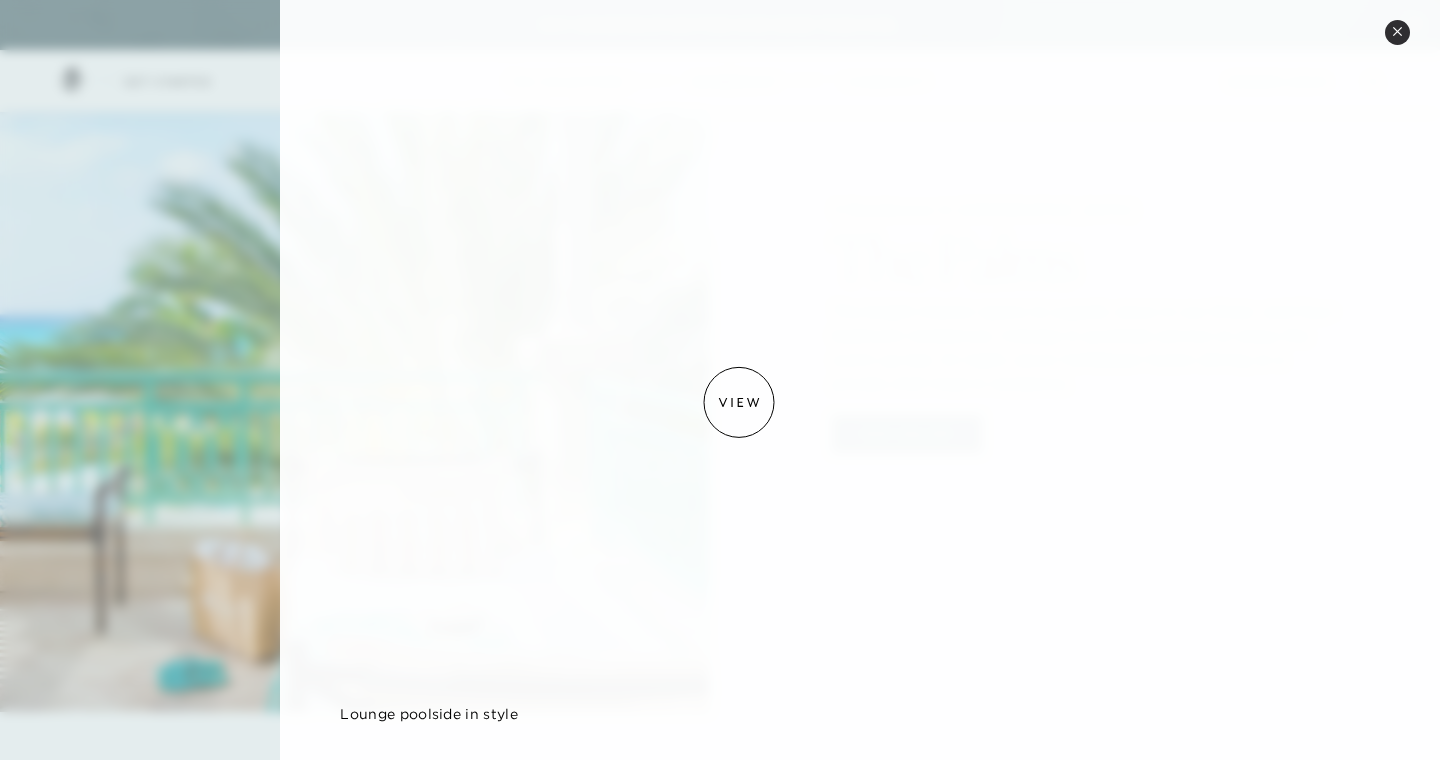 scroll, scrollTop: 2073, scrollLeft: 0, axis: vertical 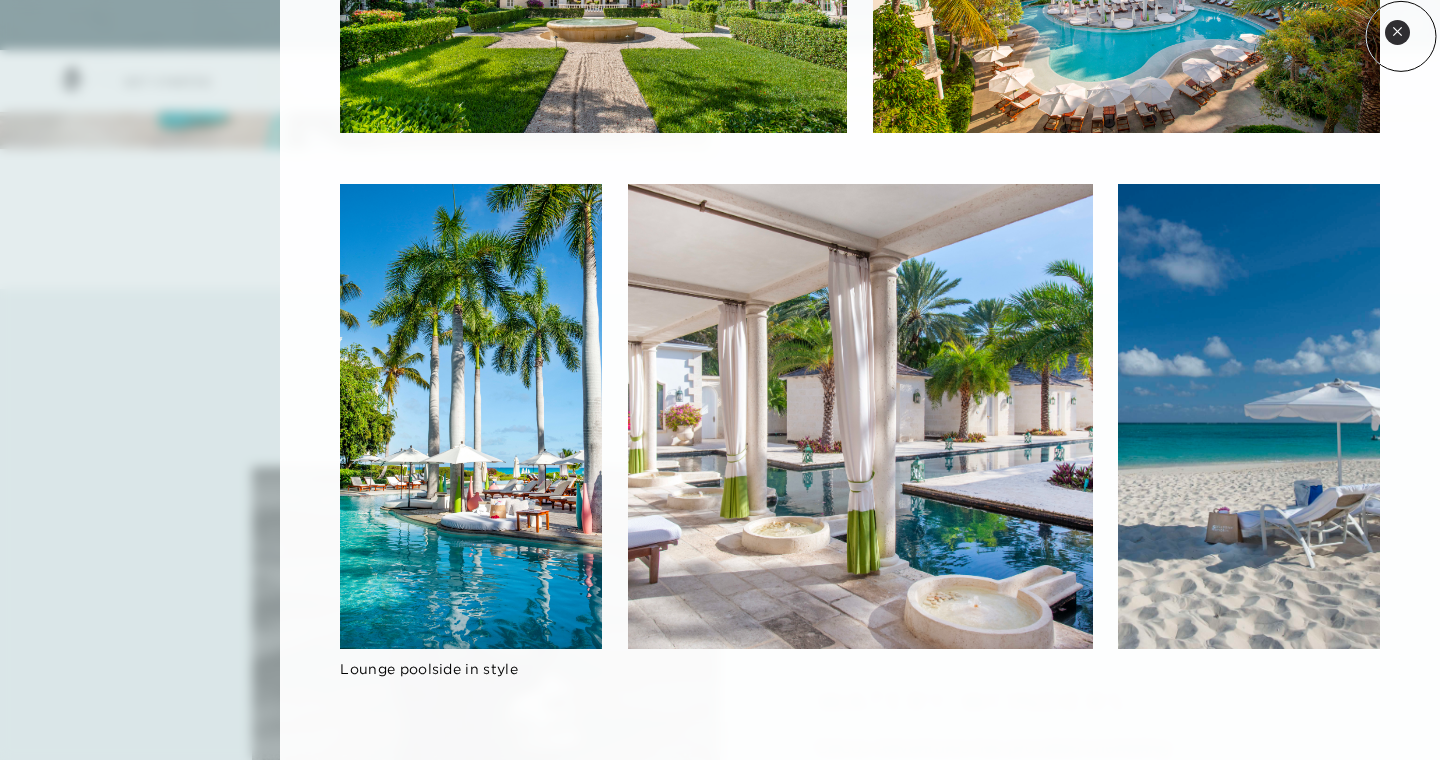 click 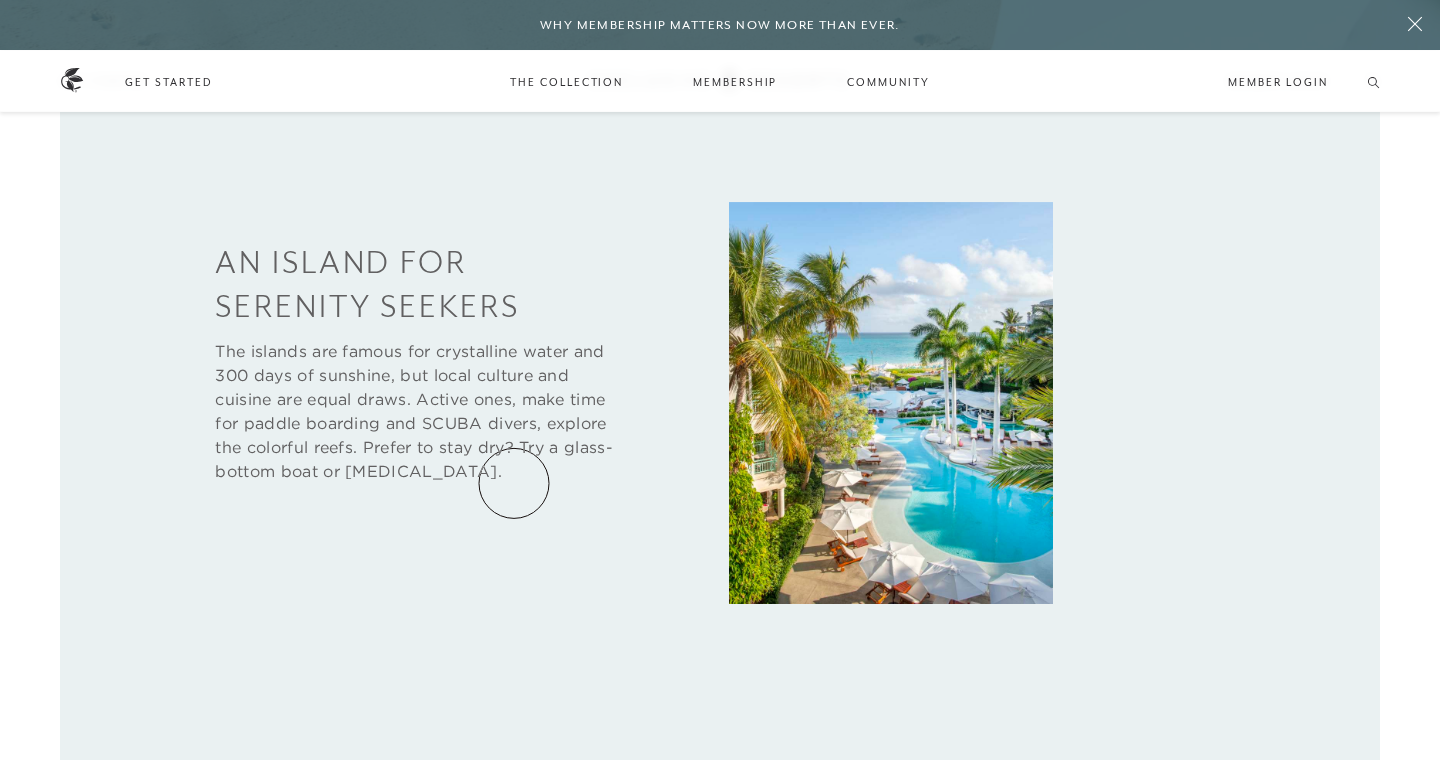 scroll, scrollTop: 970, scrollLeft: 0, axis: vertical 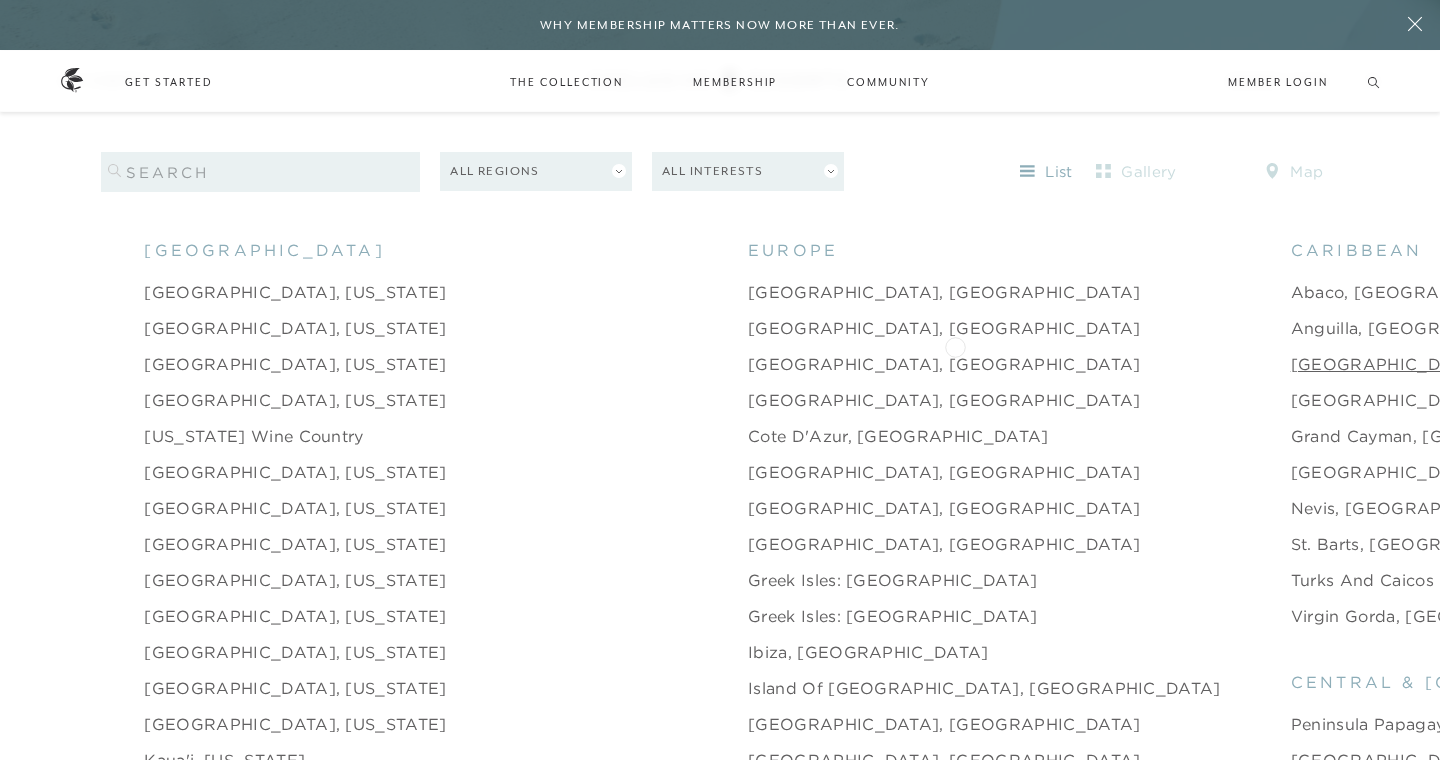 click on "[GEOGRAPHIC_DATA], [GEOGRAPHIC_DATA]" at bounding box center (1487, 364) 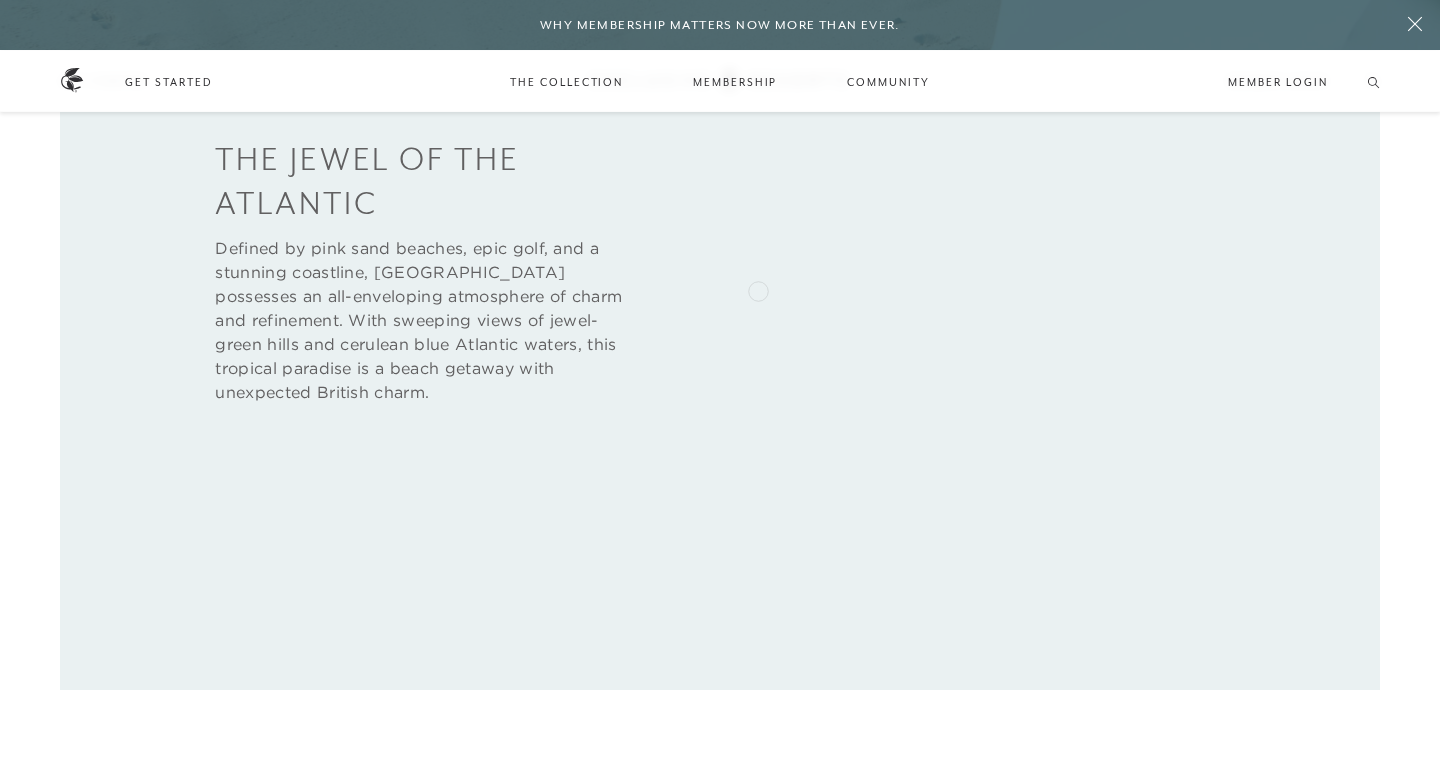 scroll, scrollTop: 1057, scrollLeft: 0, axis: vertical 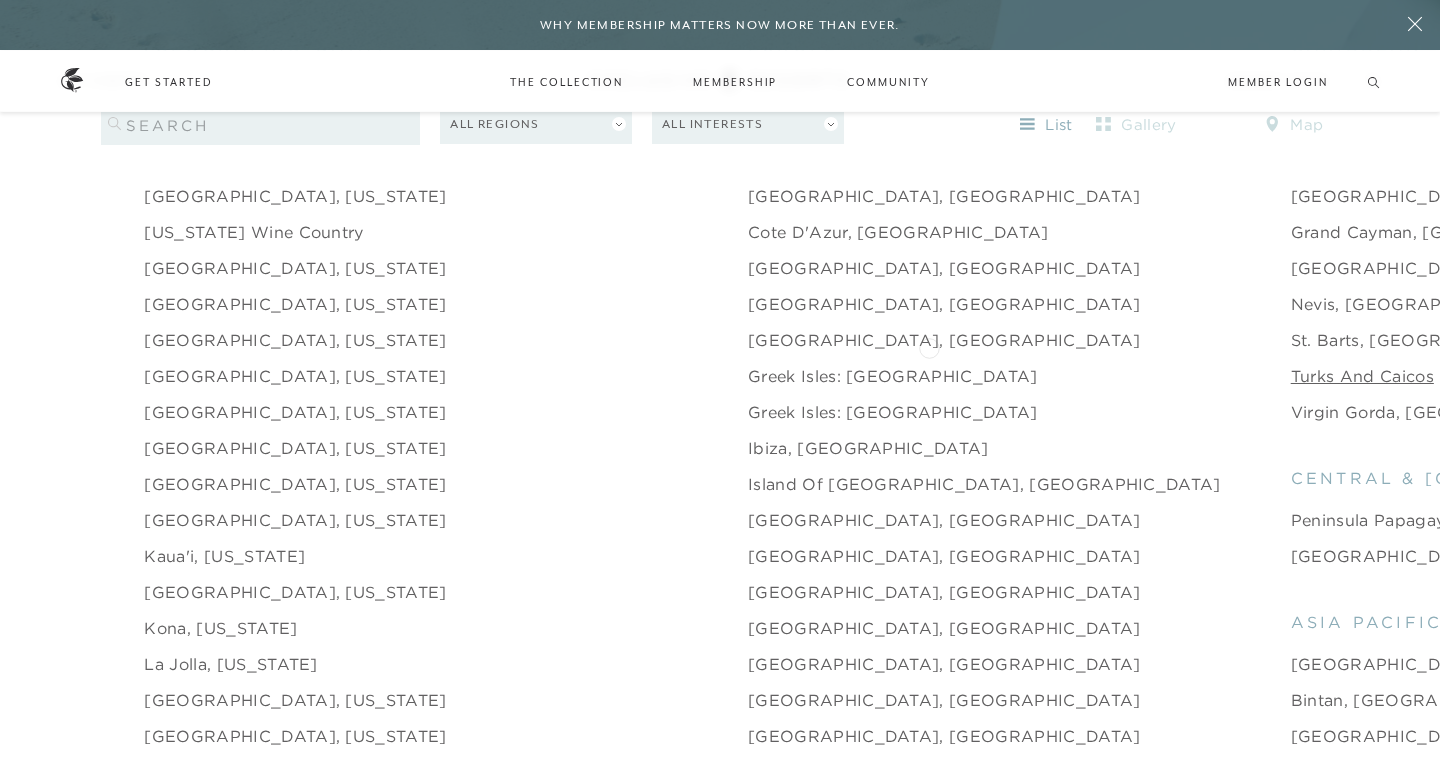 click on "Turks and Caicos" at bounding box center [1362, 376] 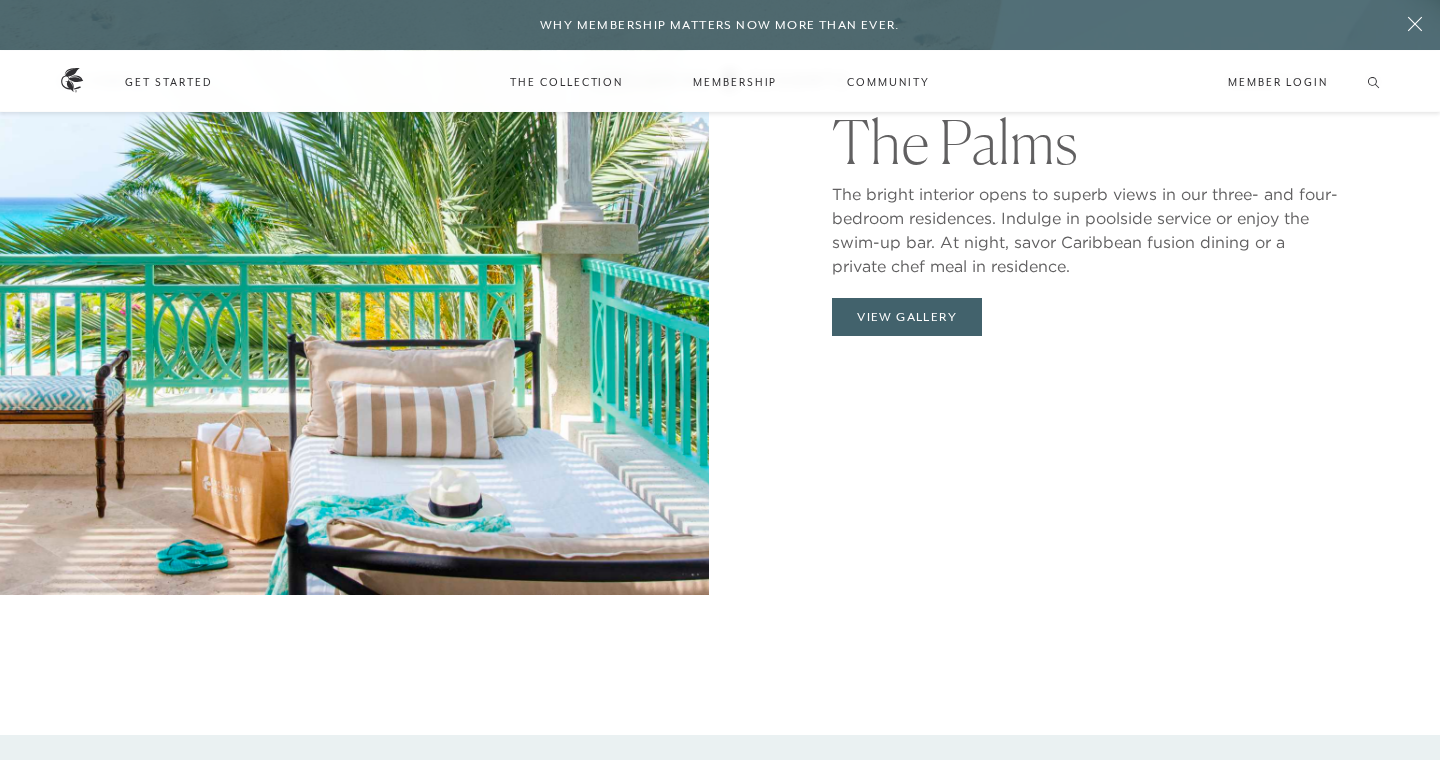 scroll, scrollTop: 2150, scrollLeft: 0, axis: vertical 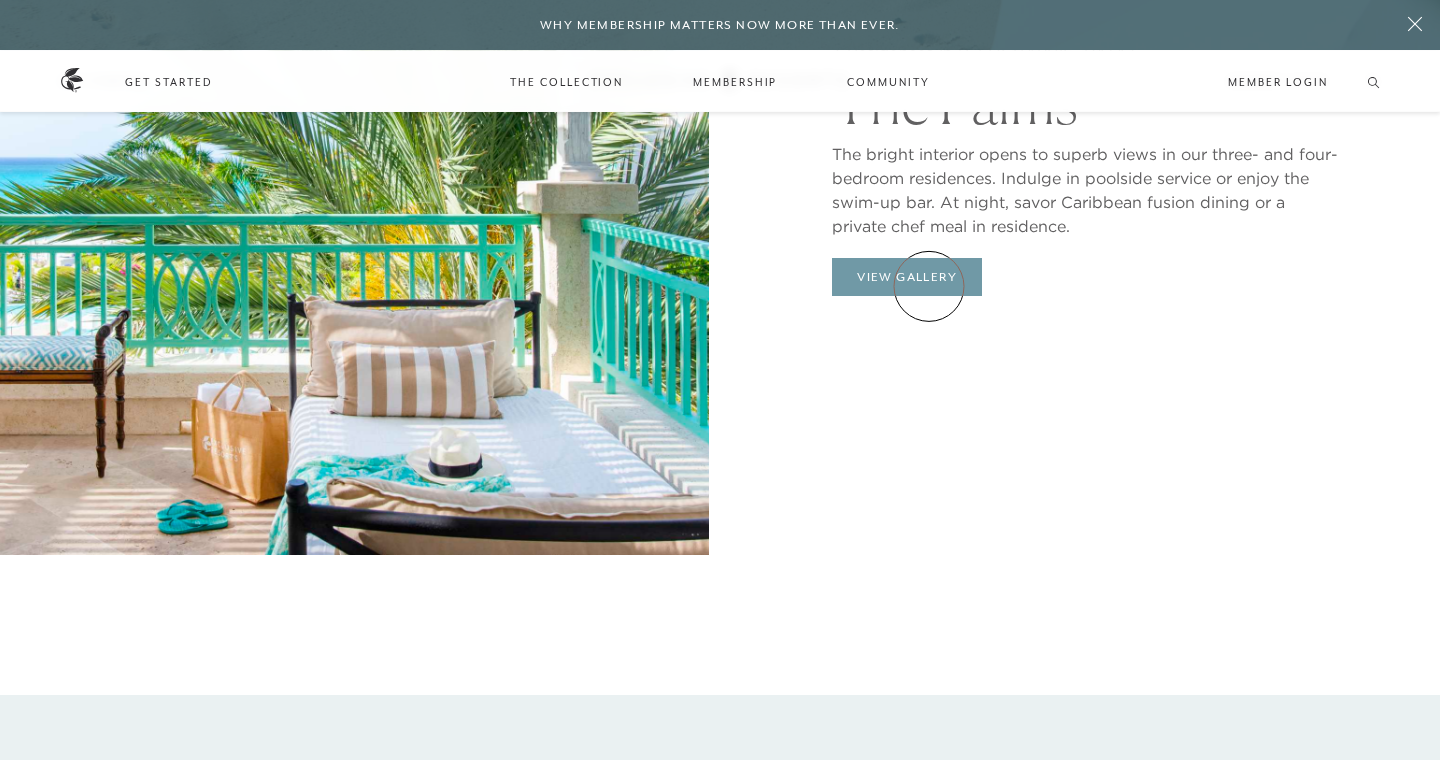 click on "View Gallery" at bounding box center (907, 277) 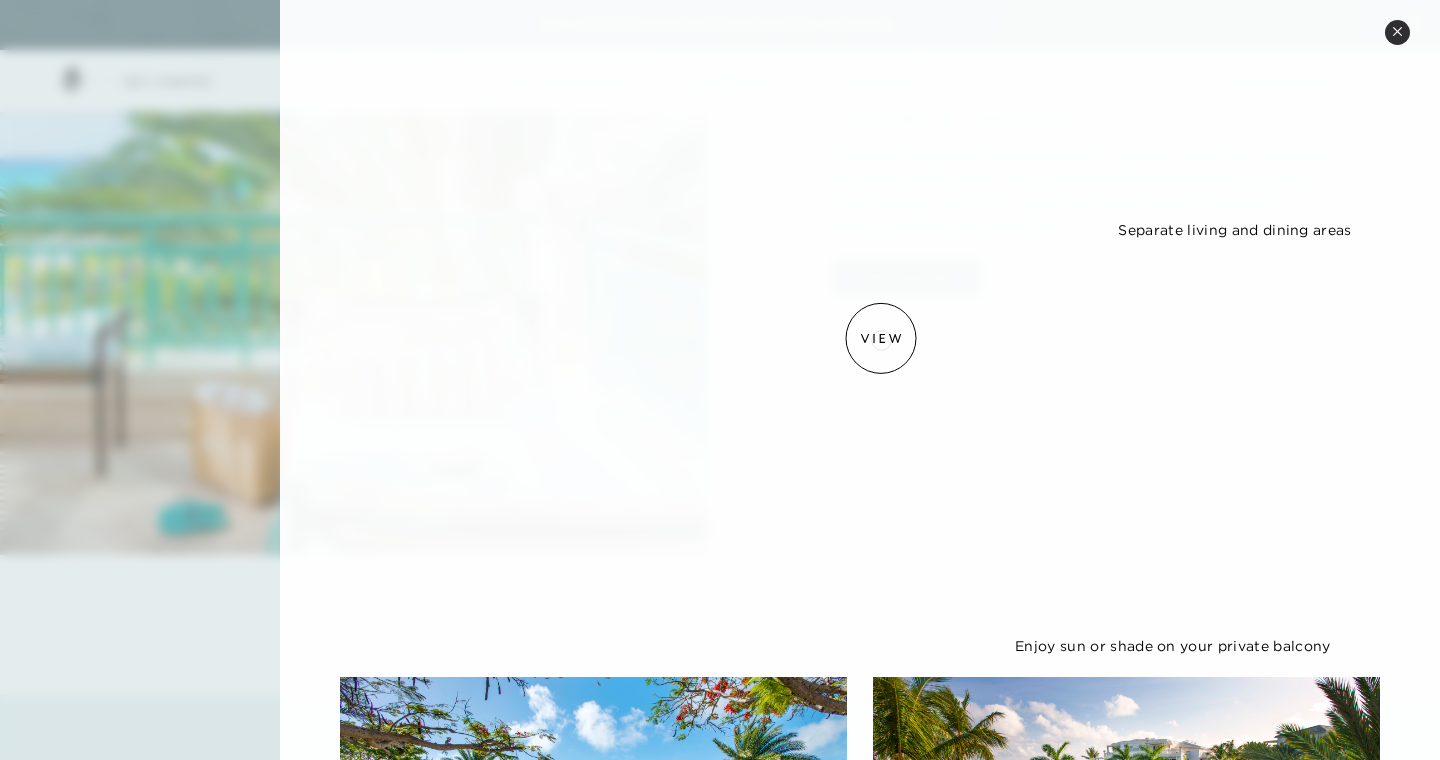 scroll, scrollTop: 1449, scrollLeft: 0, axis: vertical 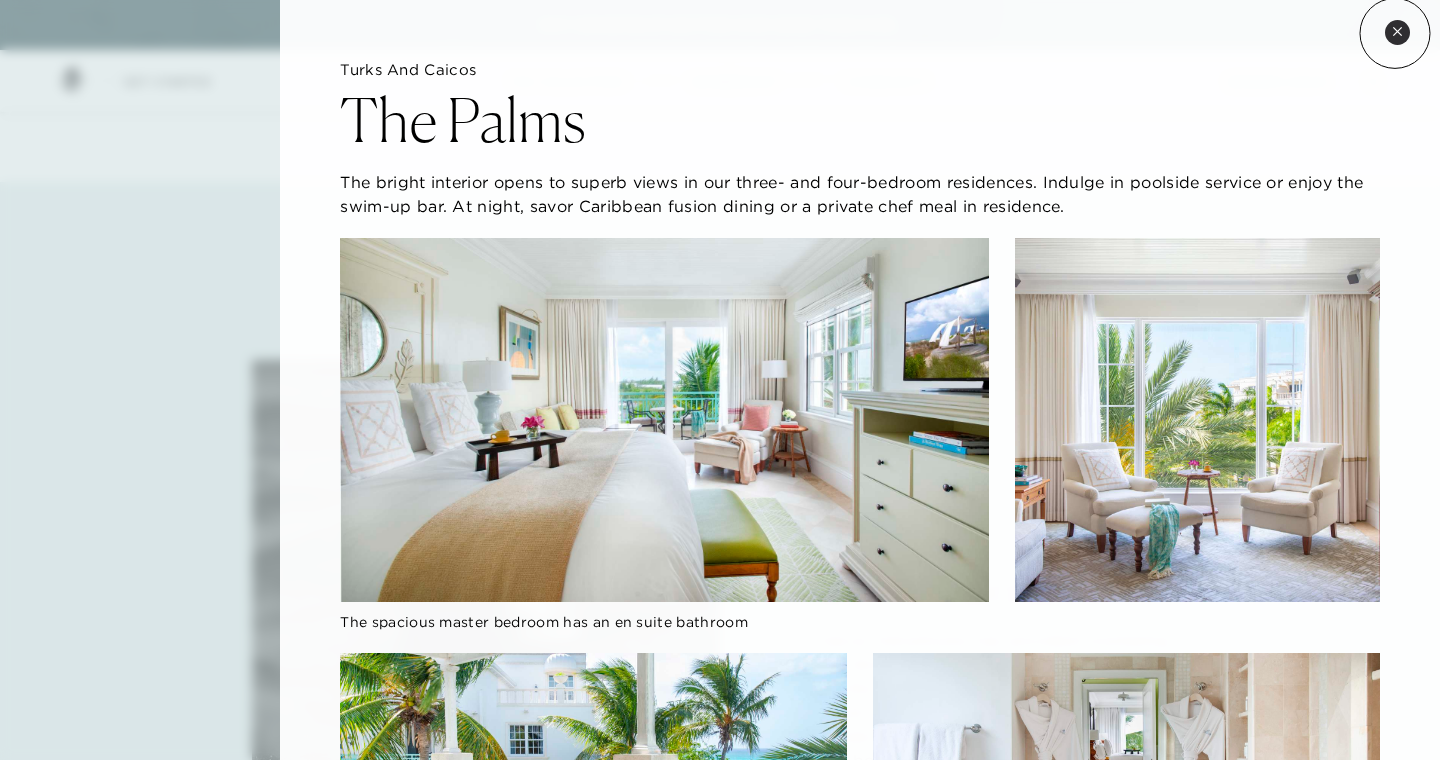 click 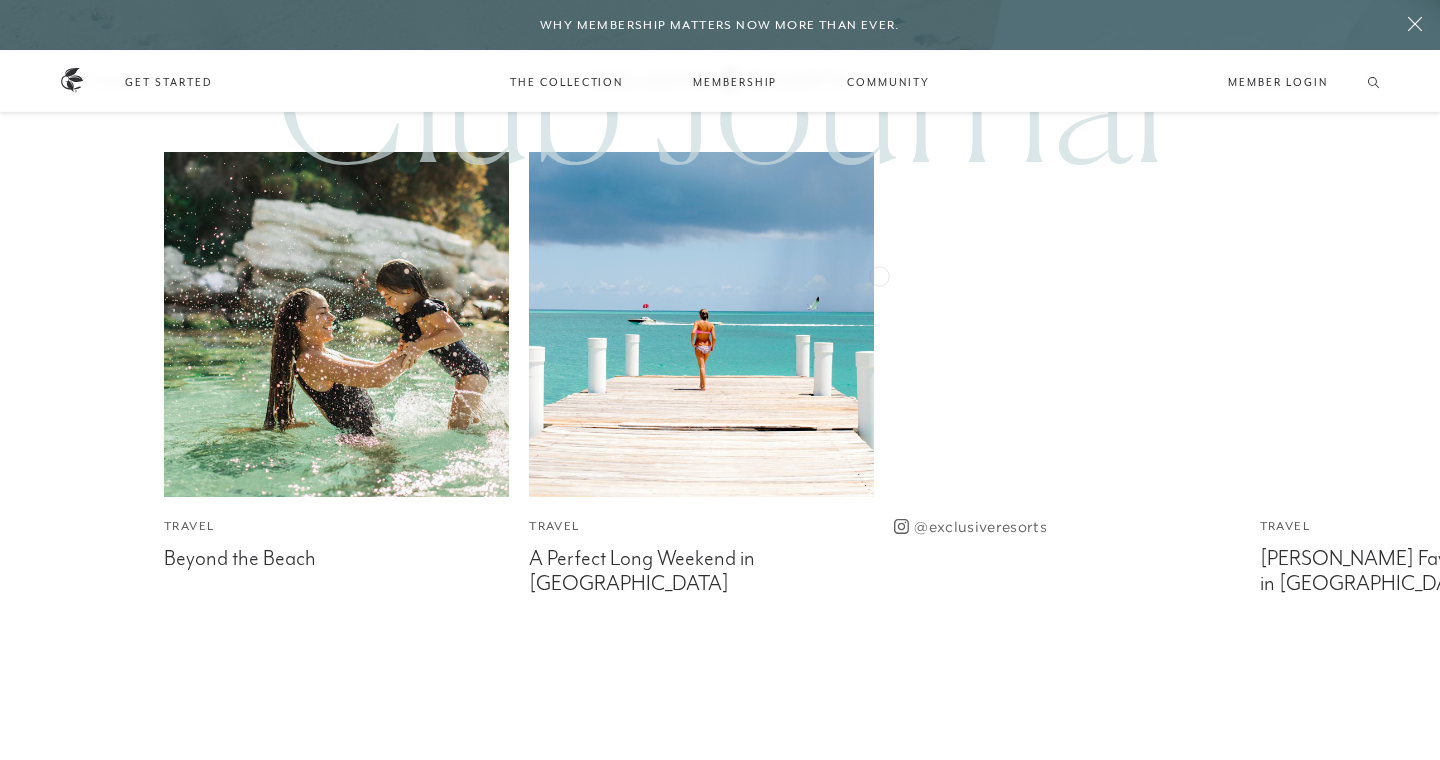 scroll, scrollTop: 4831, scrollLeft: 0, axis: vertical 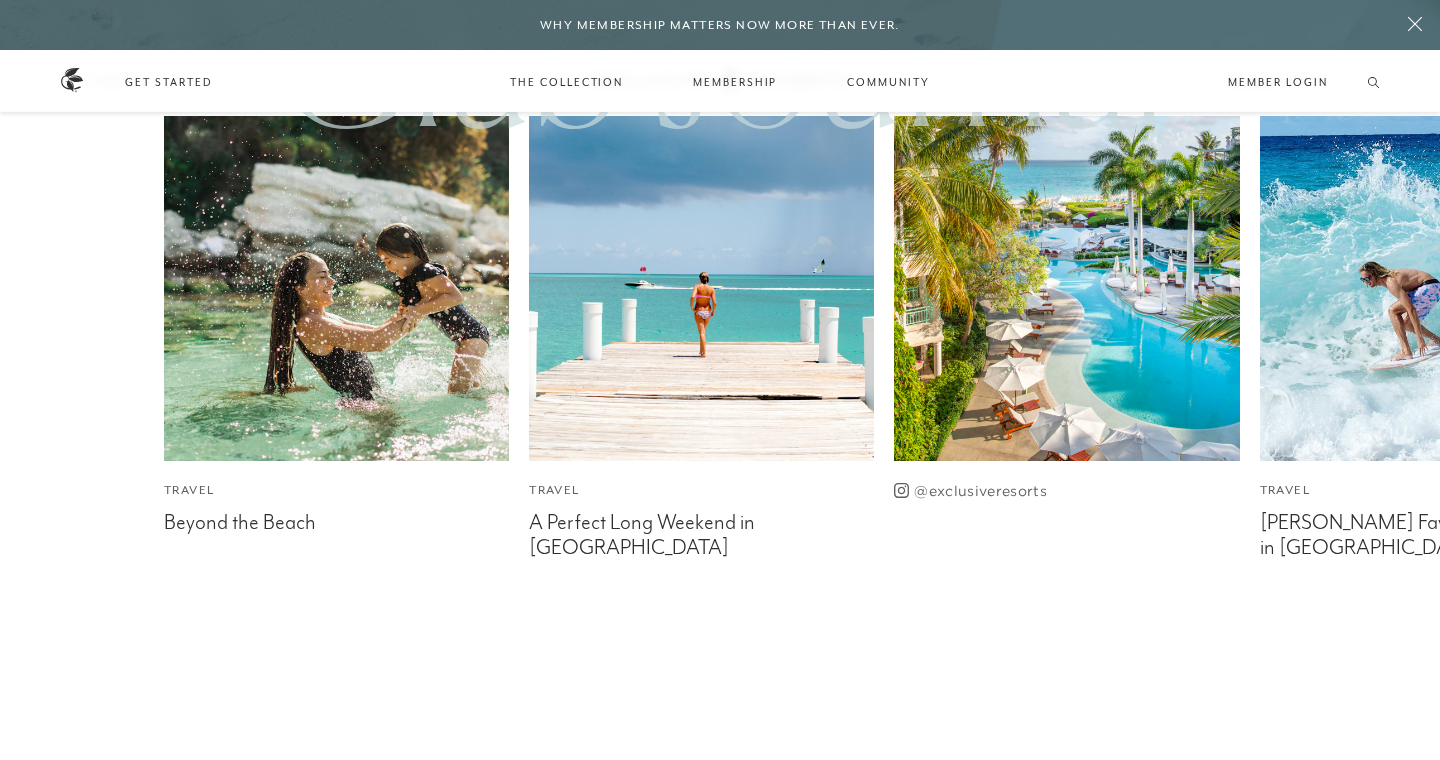 click at bounding box center (701, 288) 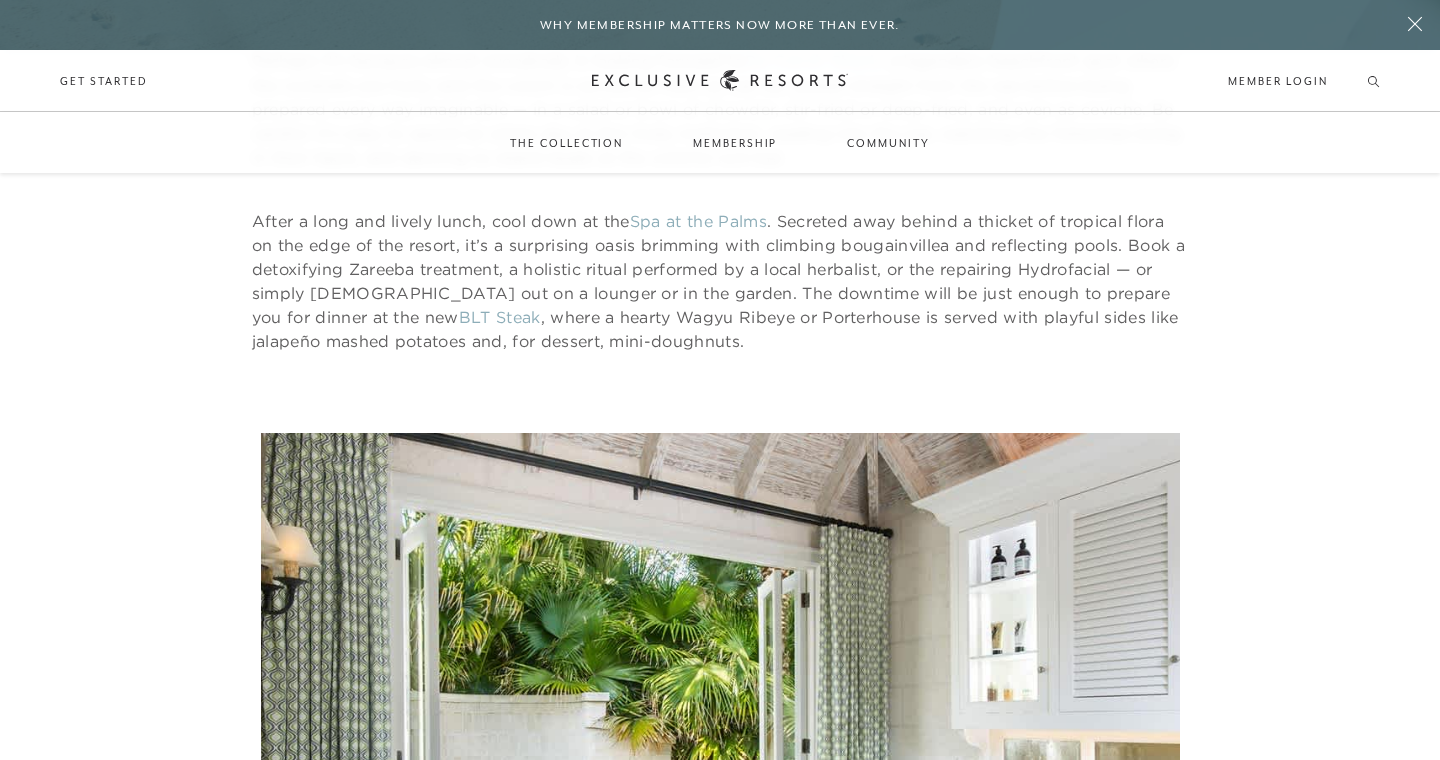 scroll, scrollTop: 3230, scrollLeft: 0, axis: vertical 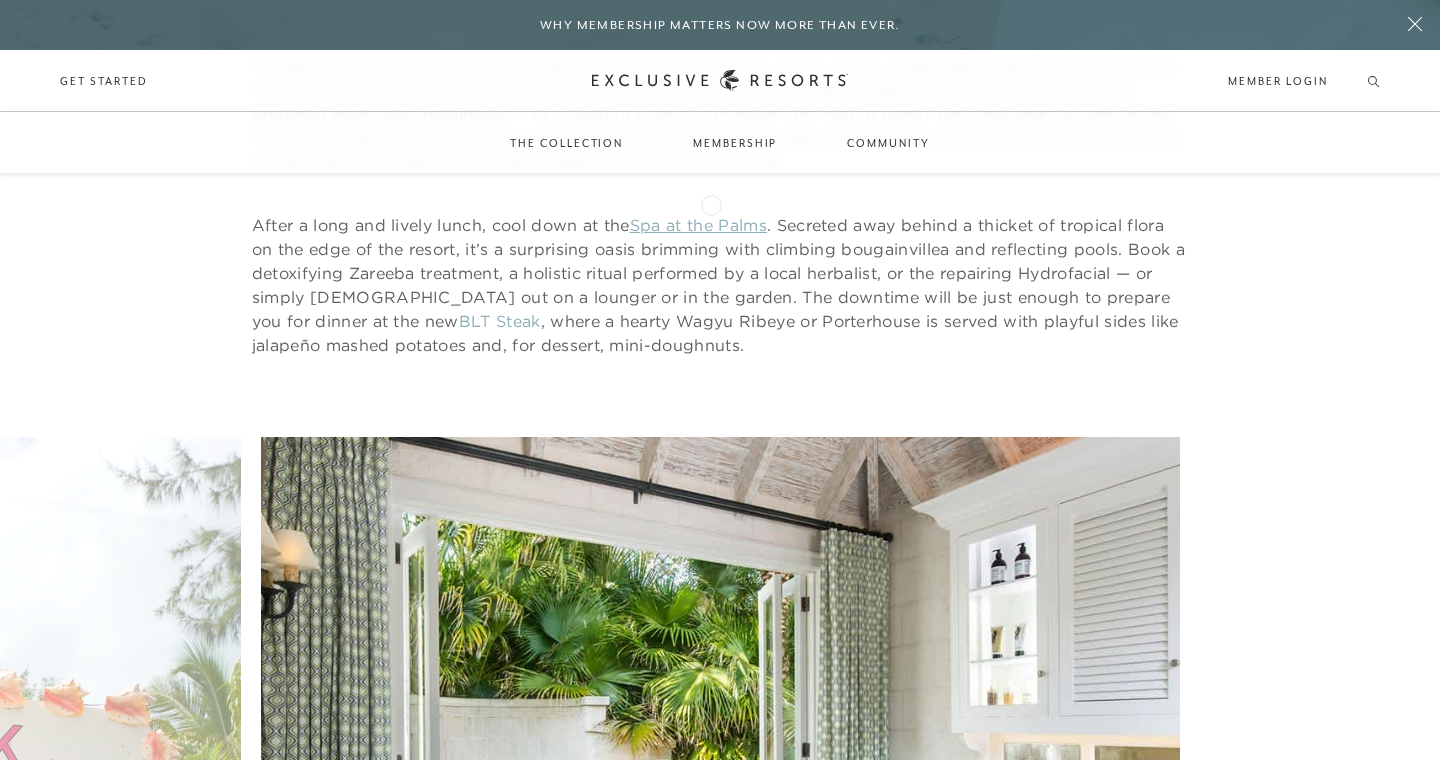 click on "Spa at the Palms" at bounding box center (698, 225) 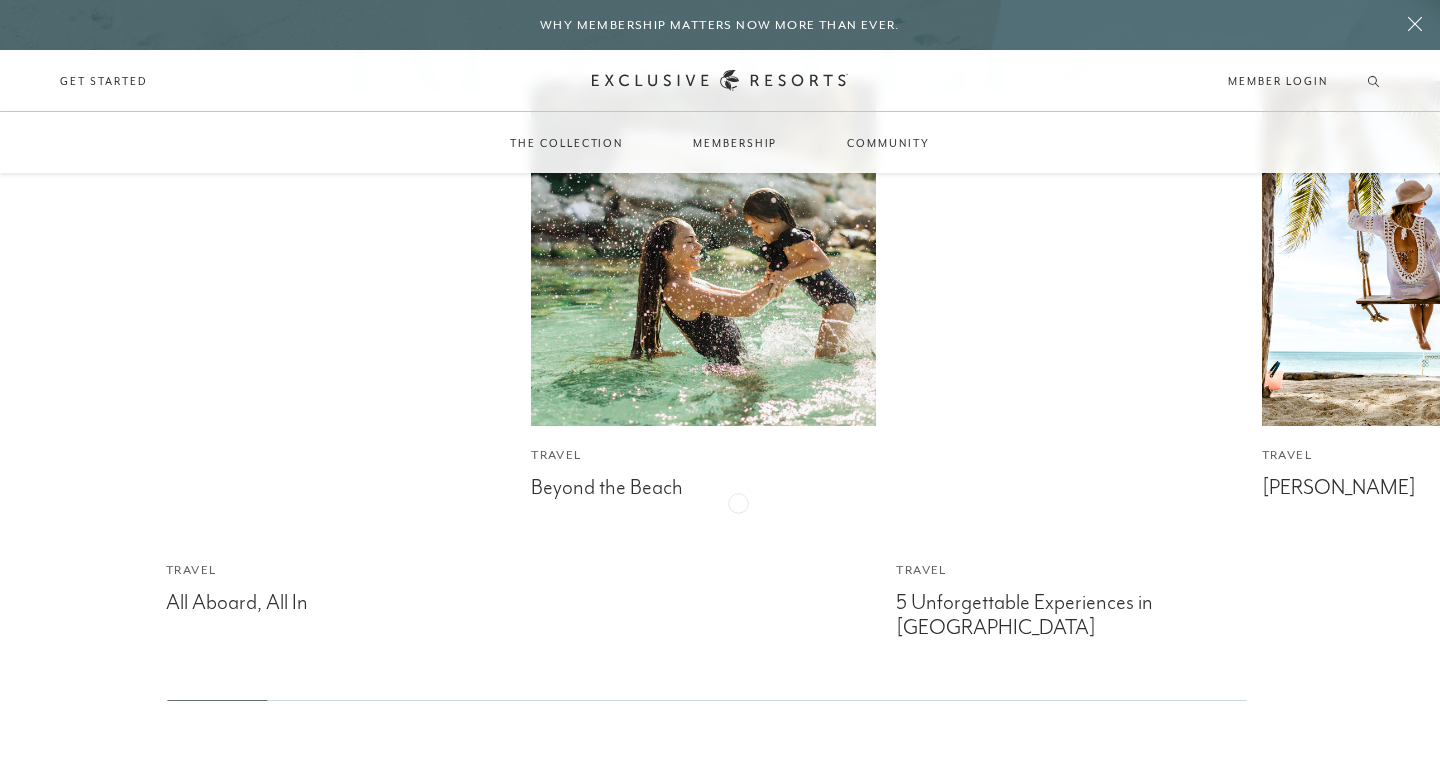 scroll, scrollTop: 6035, scrollLeft: 0, axis: vertical 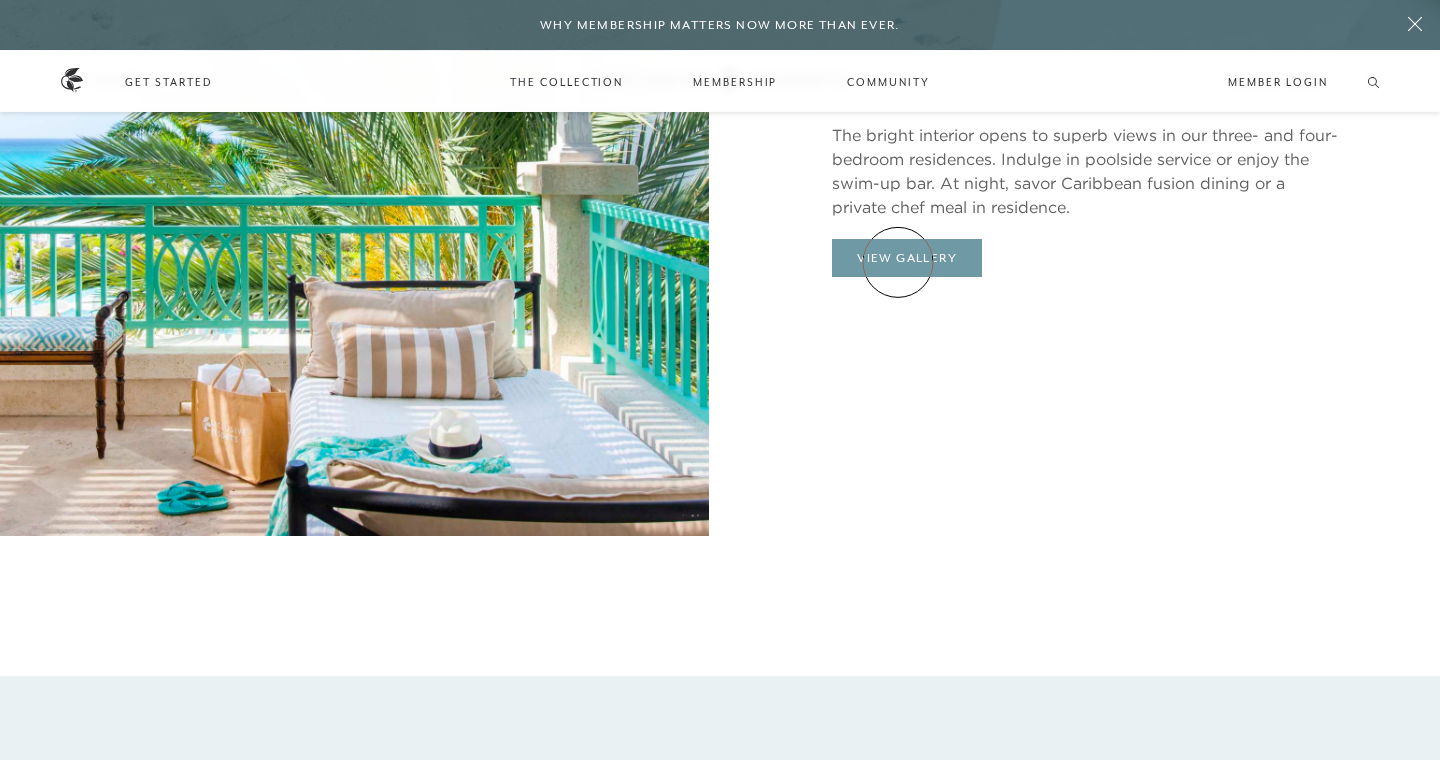 click on "View Gallery" at bounding box center (907, 258) 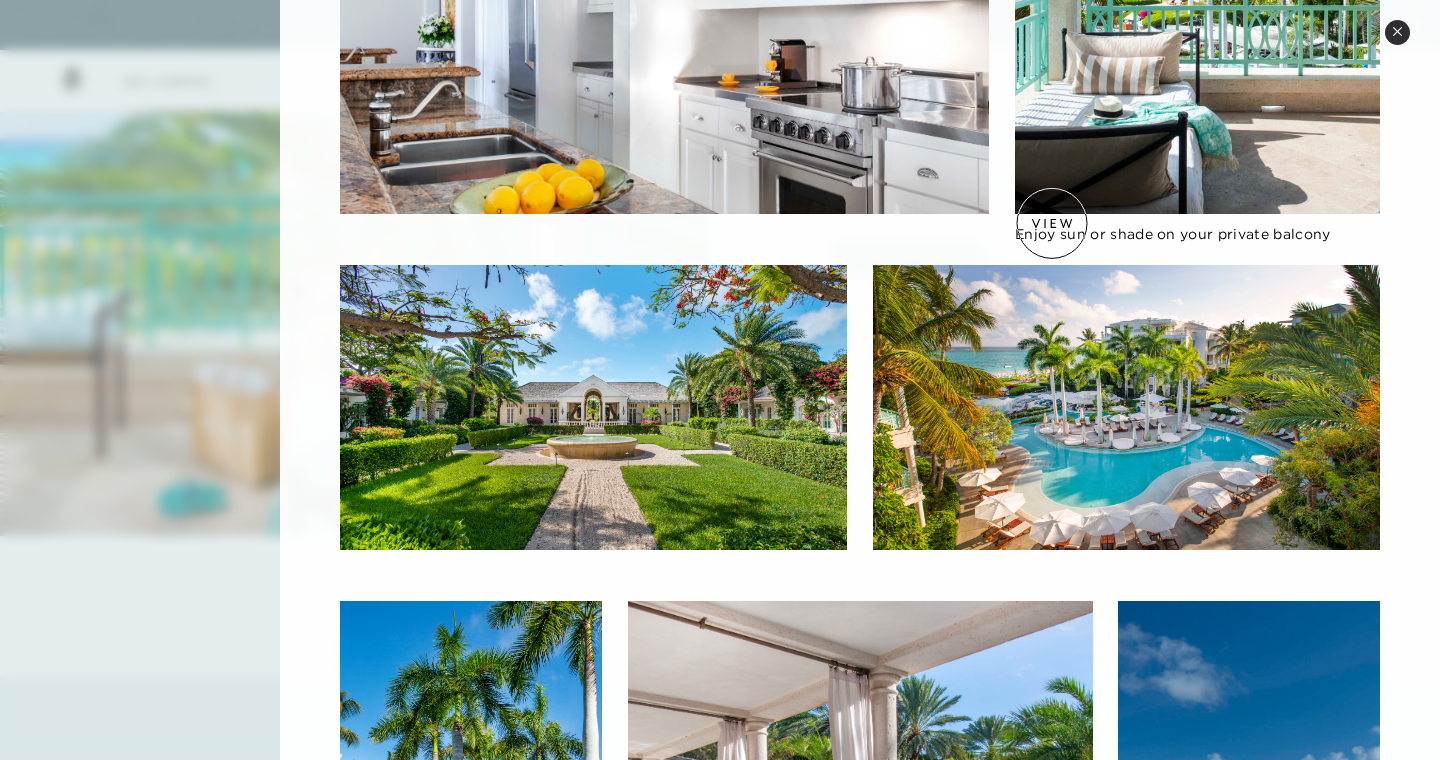 scroll, scrollTop: 1905, scrollLeft: 0, axis: vertical 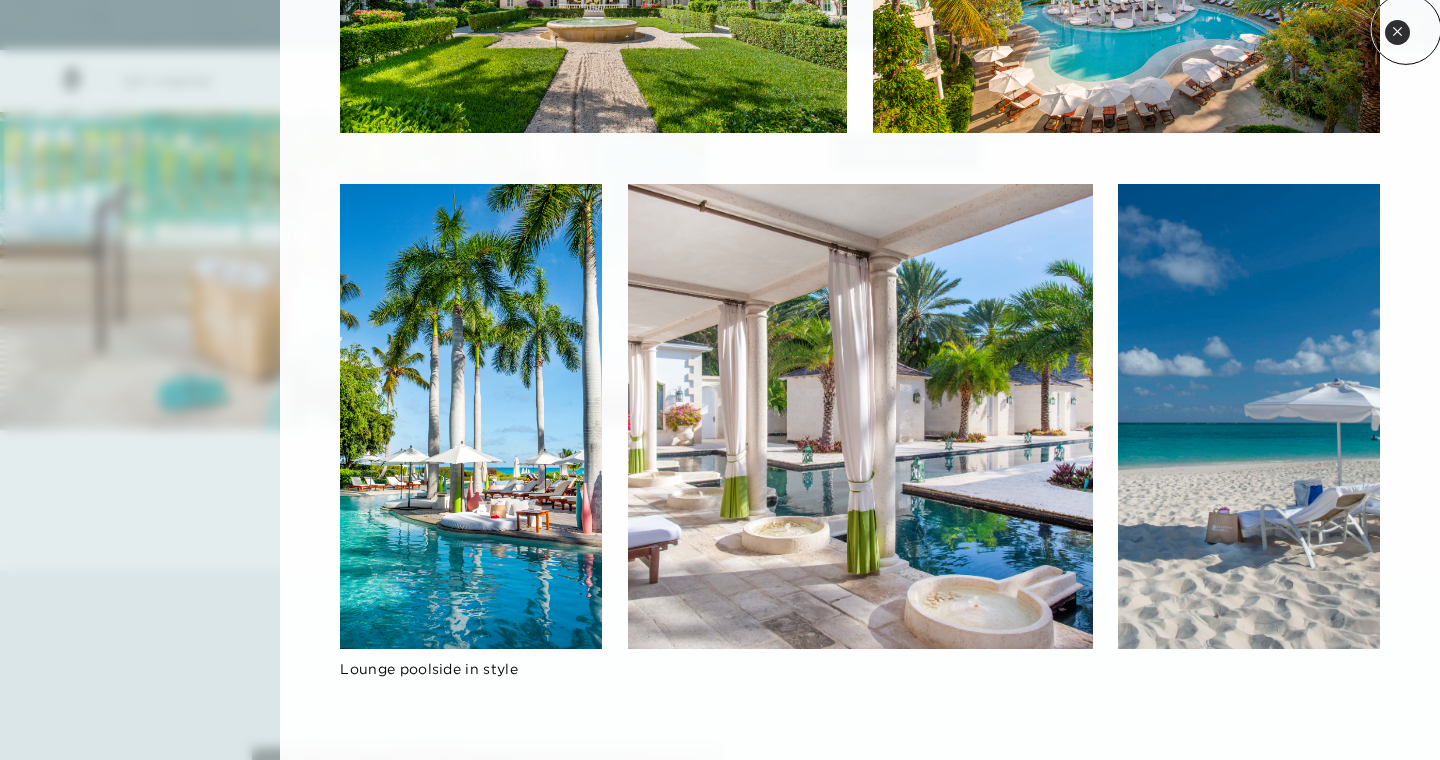 click on "Close quickview" at bounding box center [1397, 32] 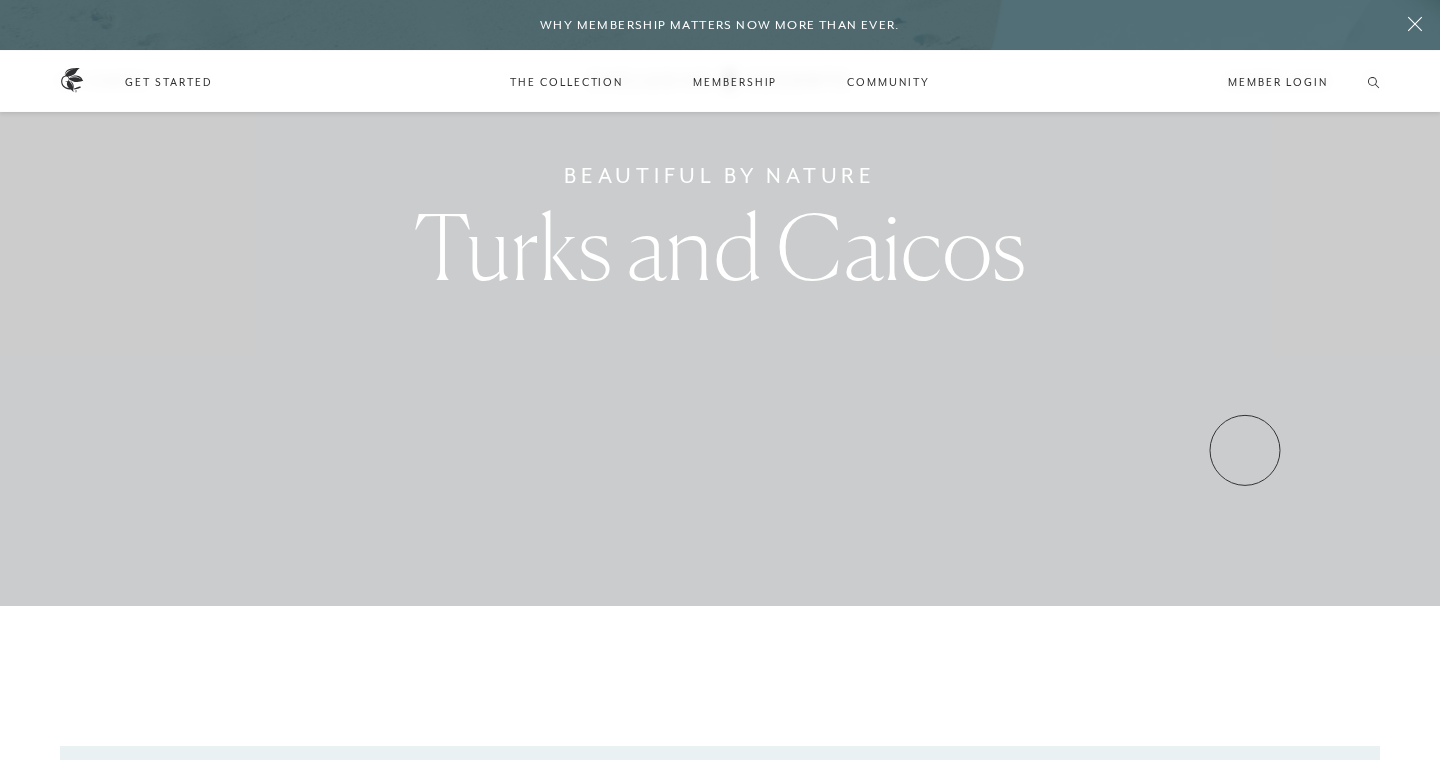 scroll, scrollTop: 179, scrollLeft: 0, axis: vertical 